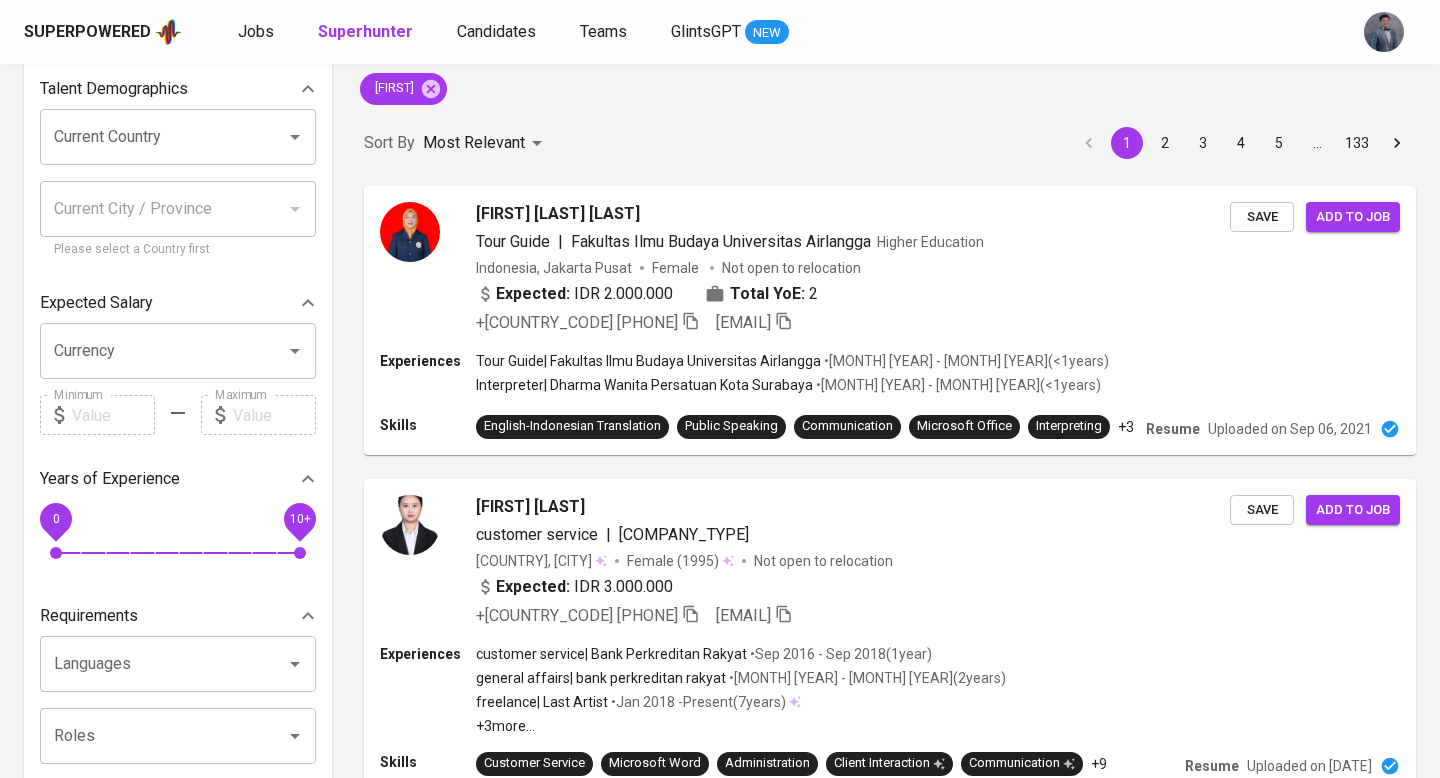 scroll, scrollTop: 0, scrollLeft: 0, axis: both 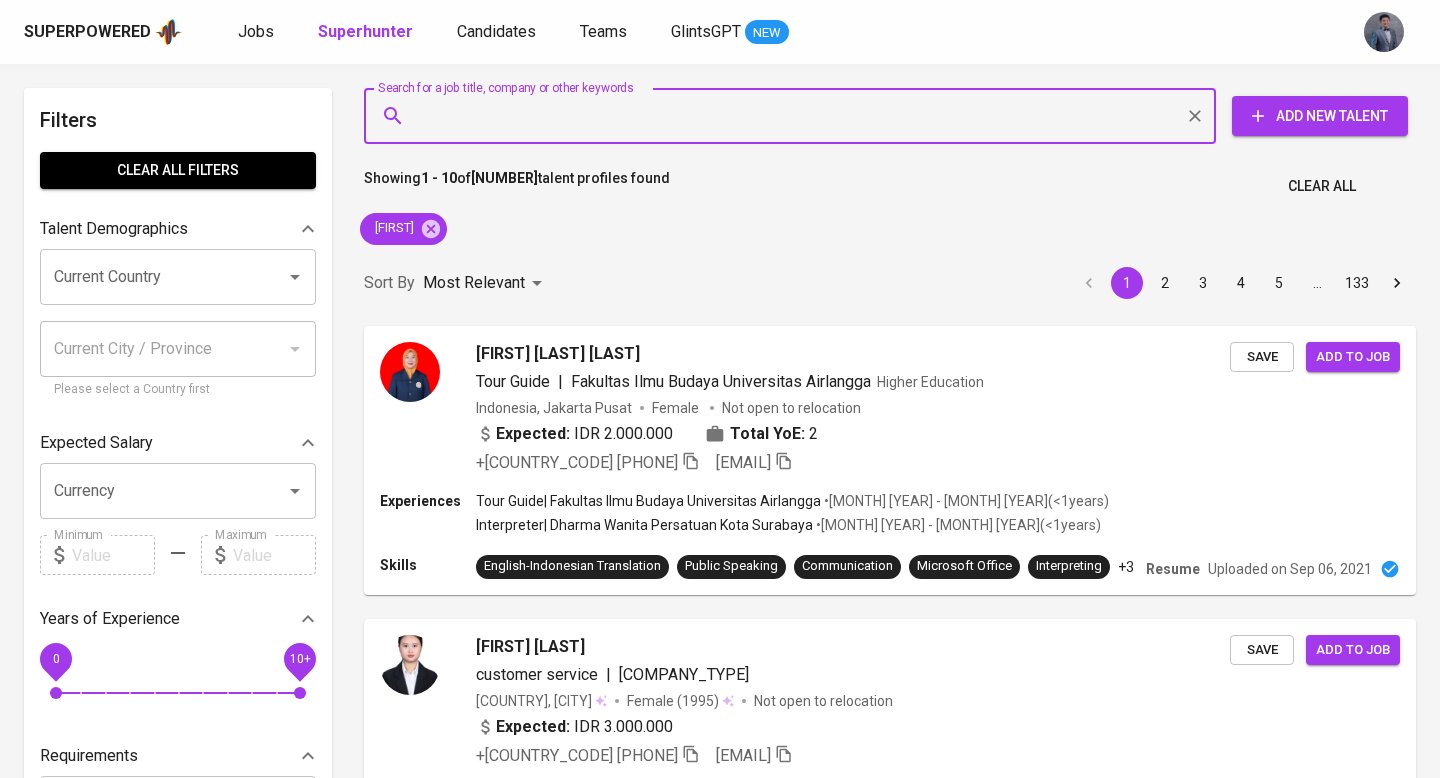paste on "[FIRST] [LAST] [LAST]" 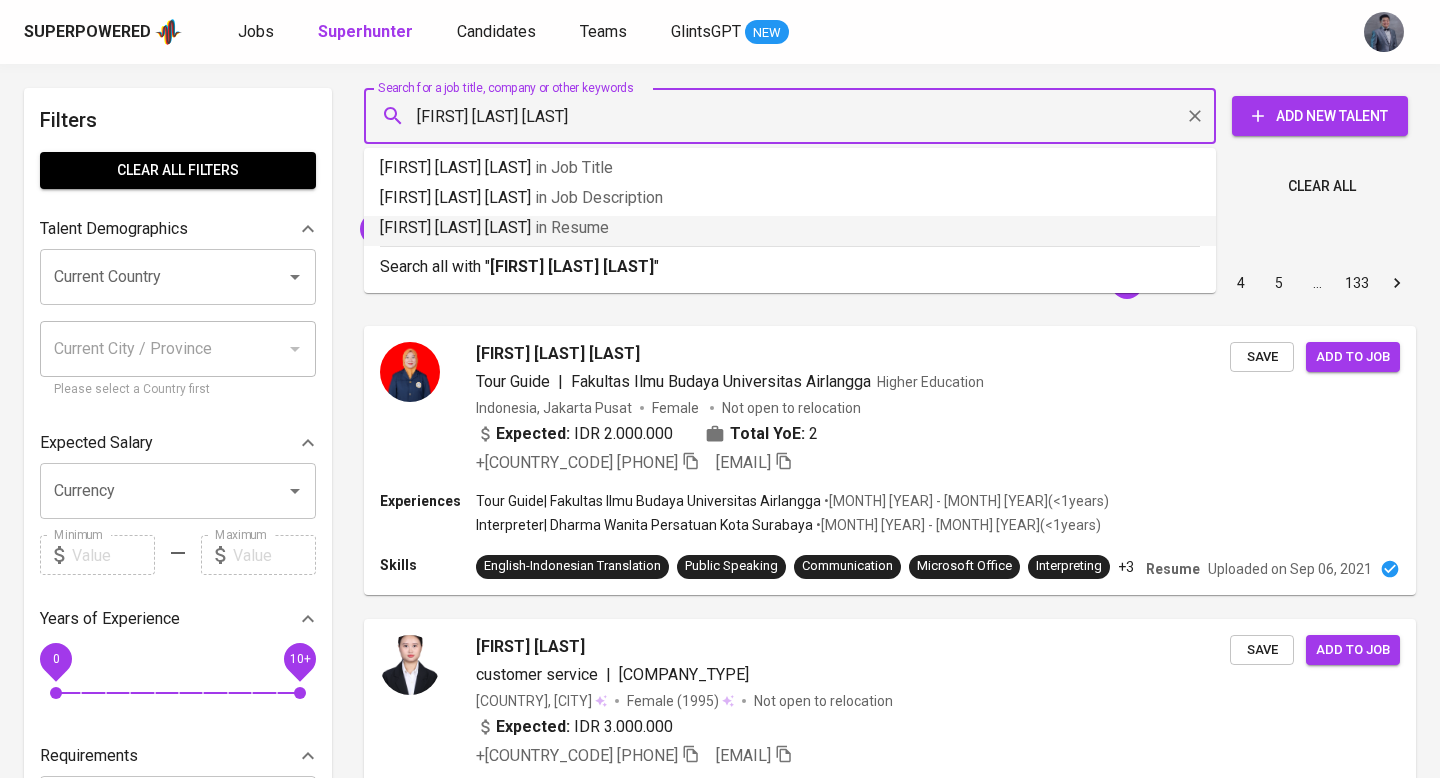 drag, startPoint x: 539, startPoint y: 226, endPoint x: 438, endPoint y: 269, distance: 109.77249 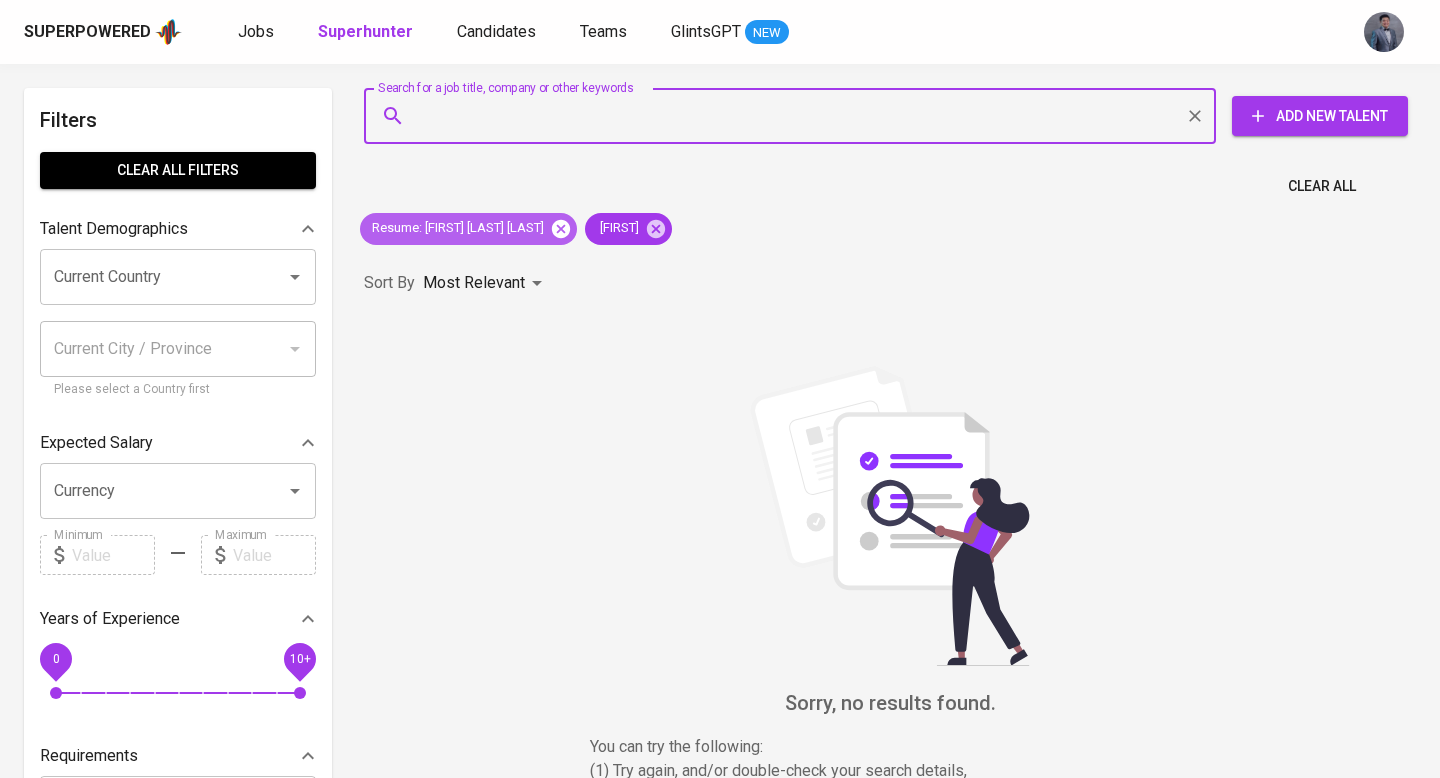 click 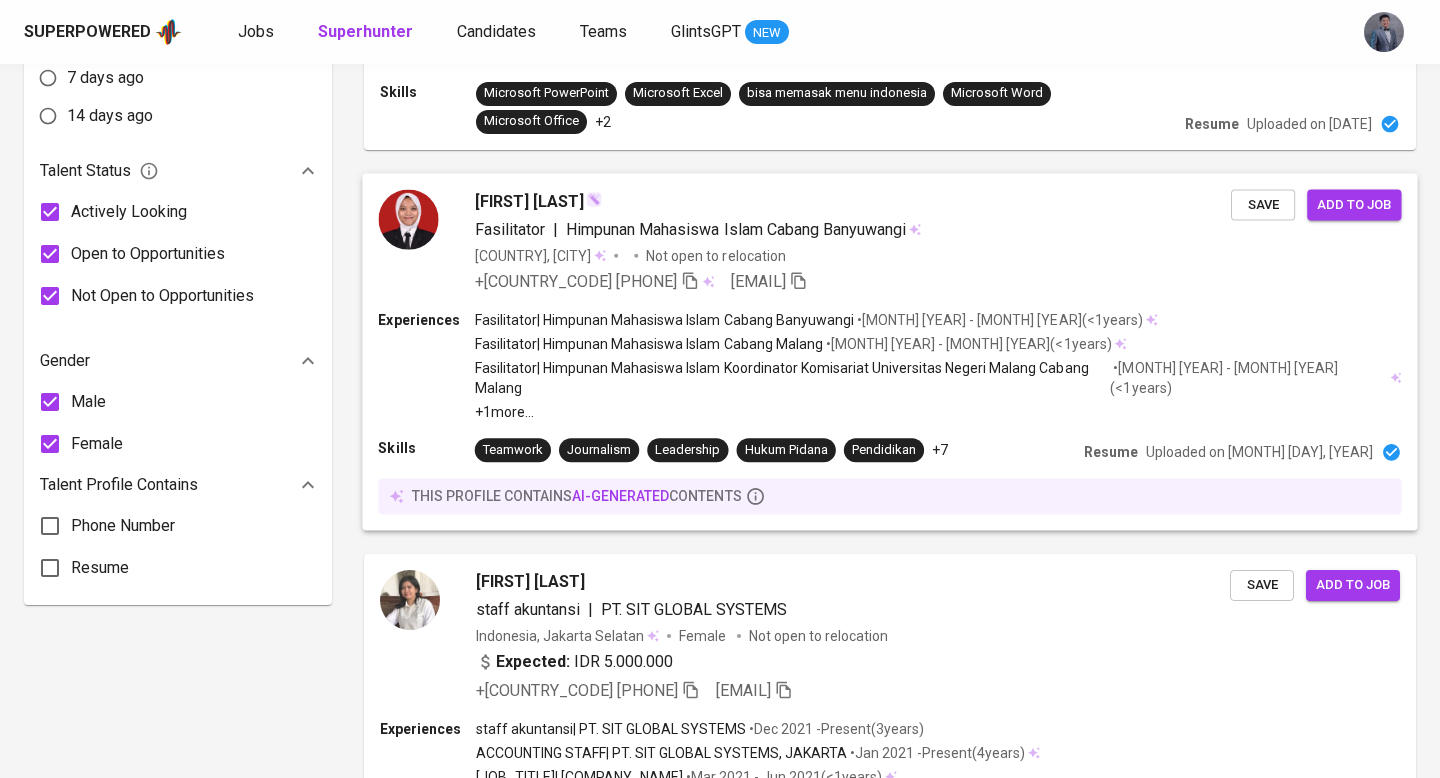 scroll, scrollTop: 0, scrollLeft: 0, axis: both 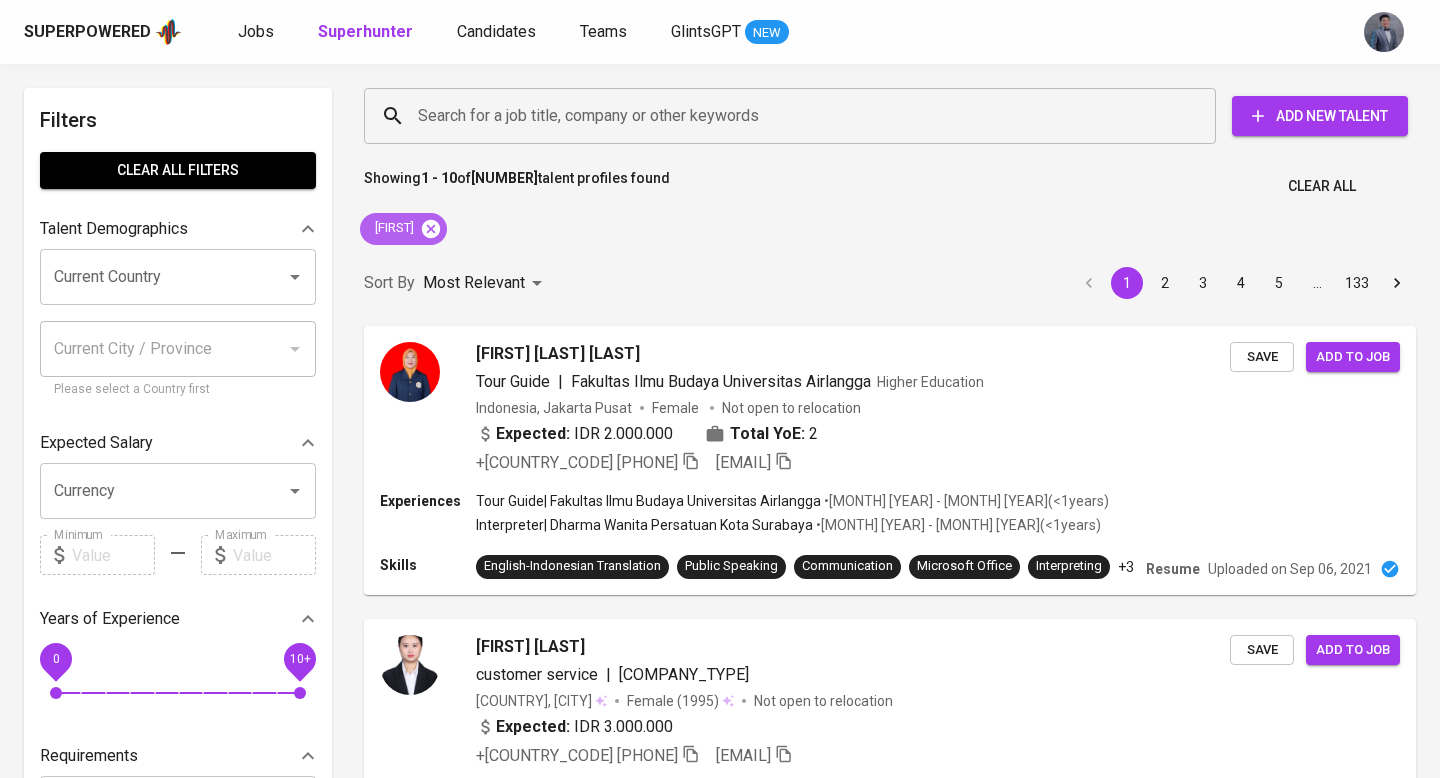 click 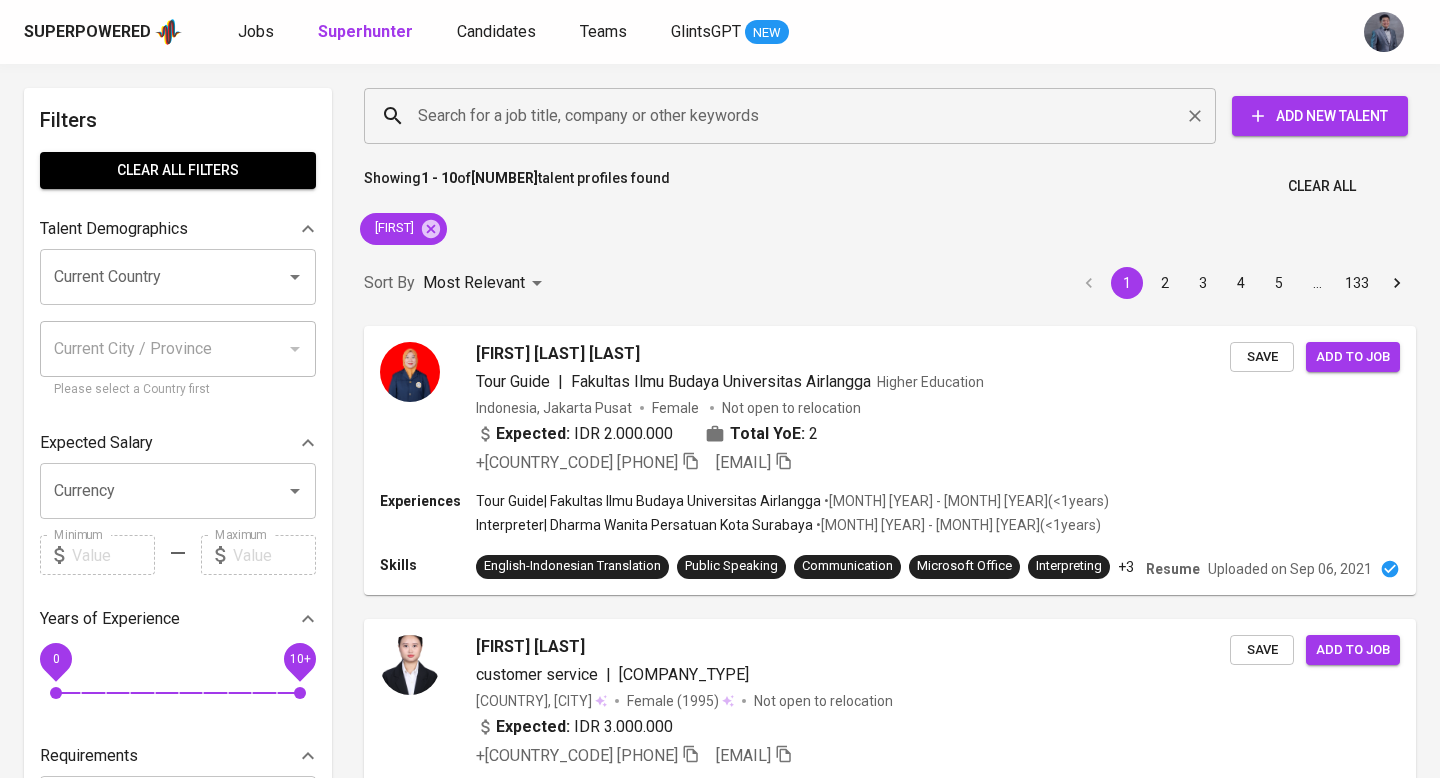 click on "Search for a job title, company or other keywords" at bounding box center [795, 116] 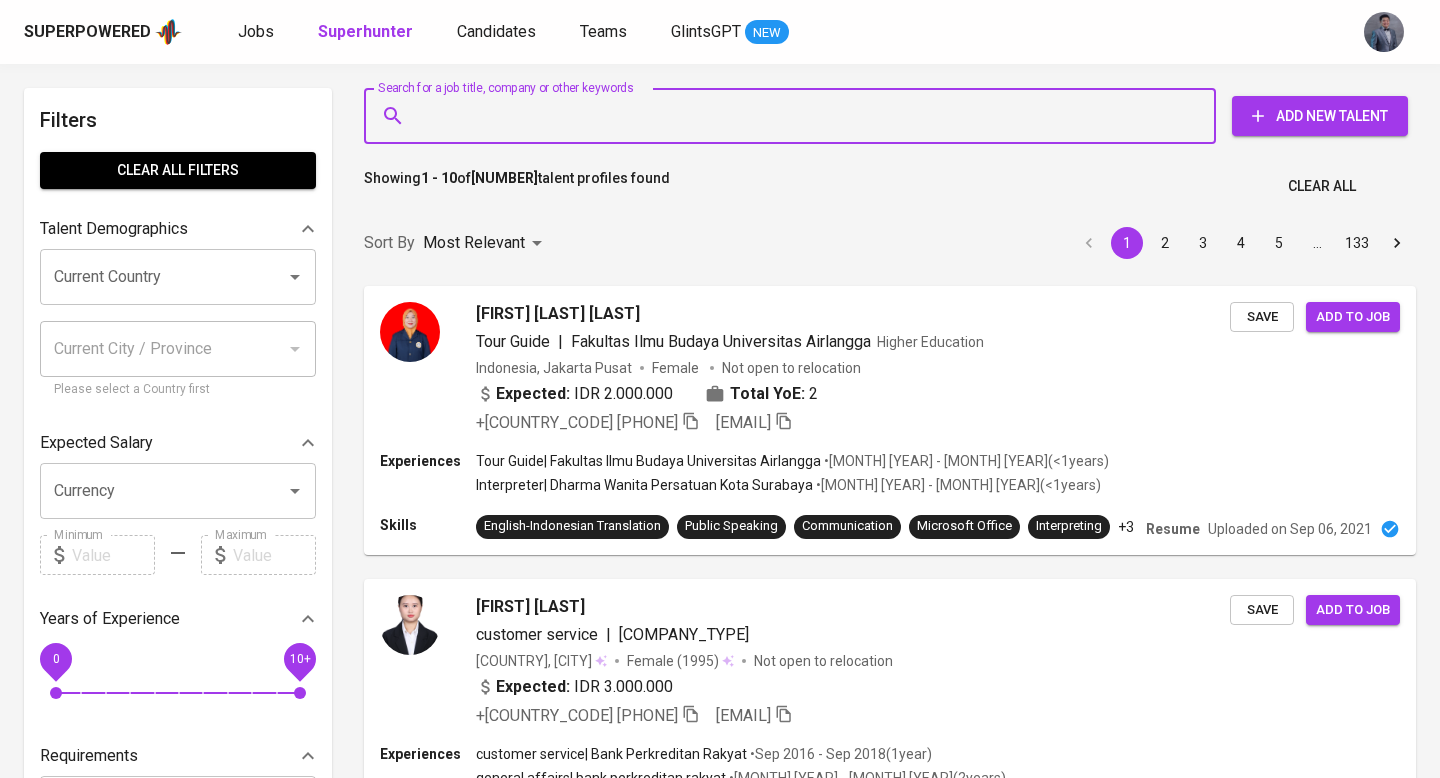 paste on "[EMAIL]" 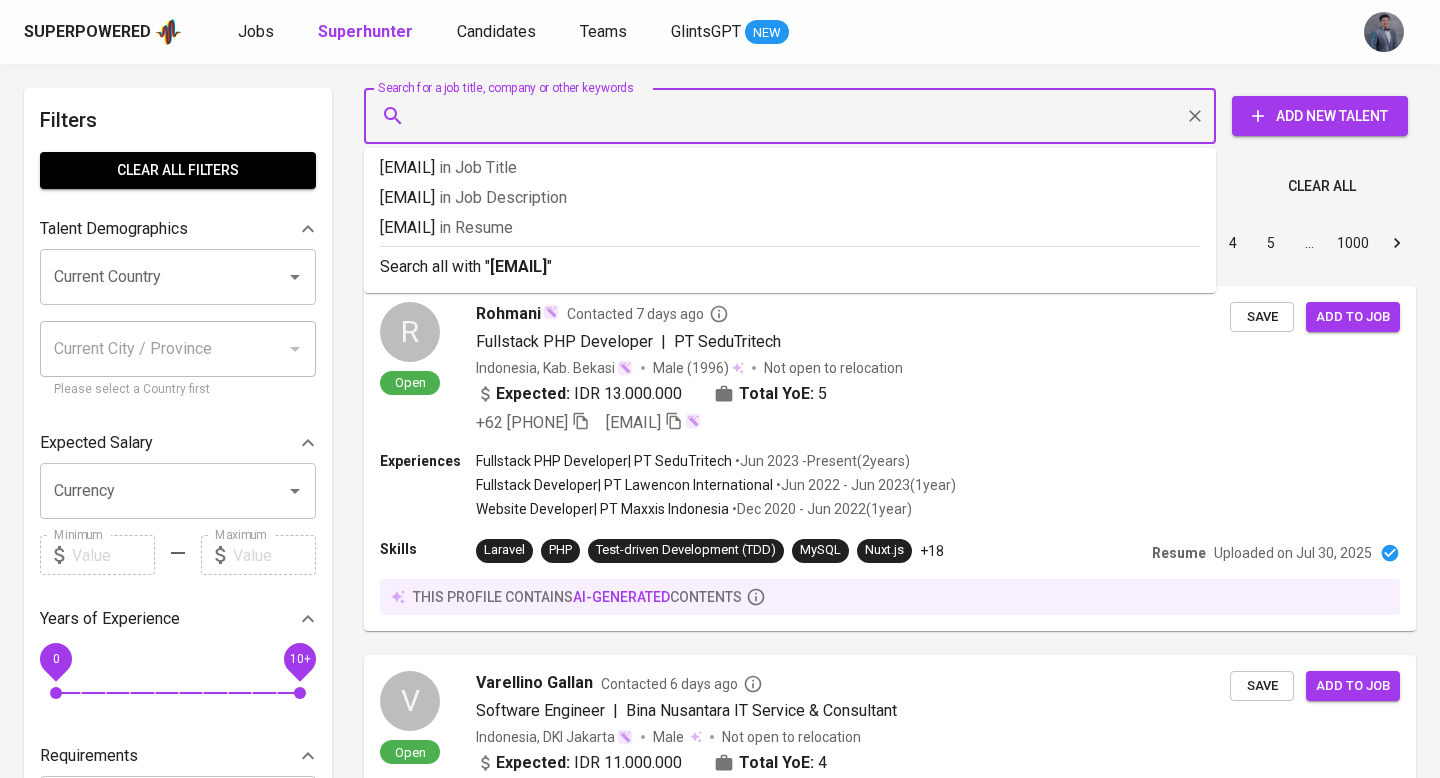 type on "[EMAIL]" 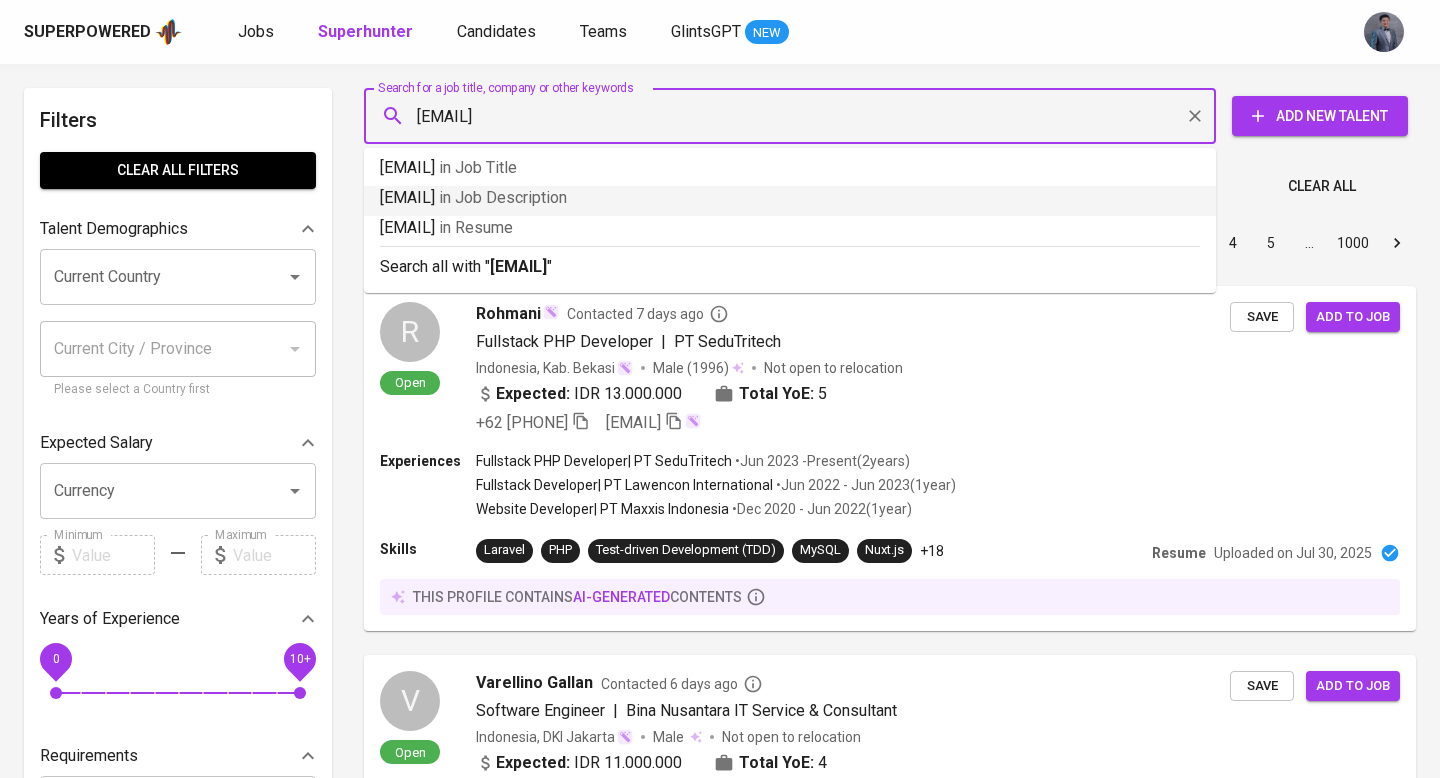 click on "[EMAIL] in Job Description" at bounding box center [790, 201] 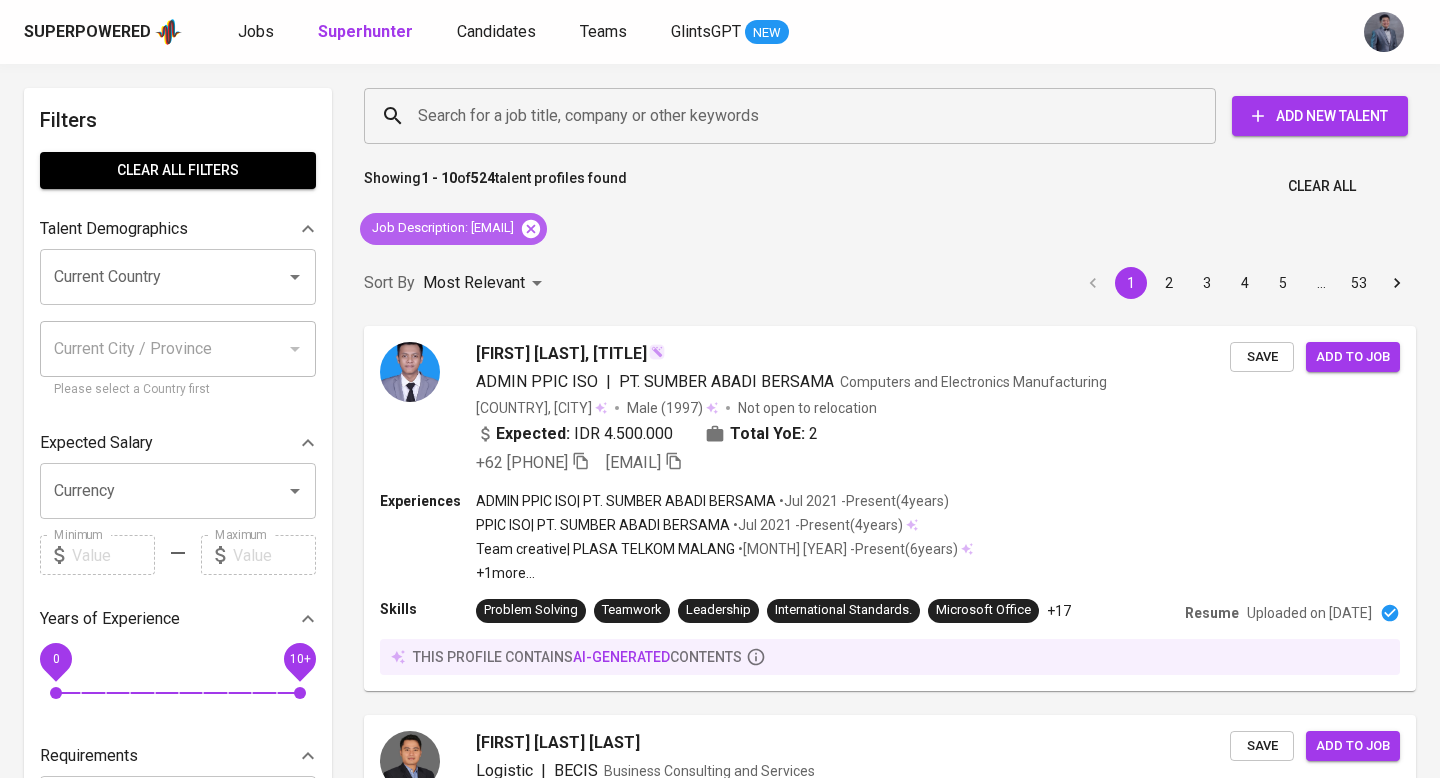 click 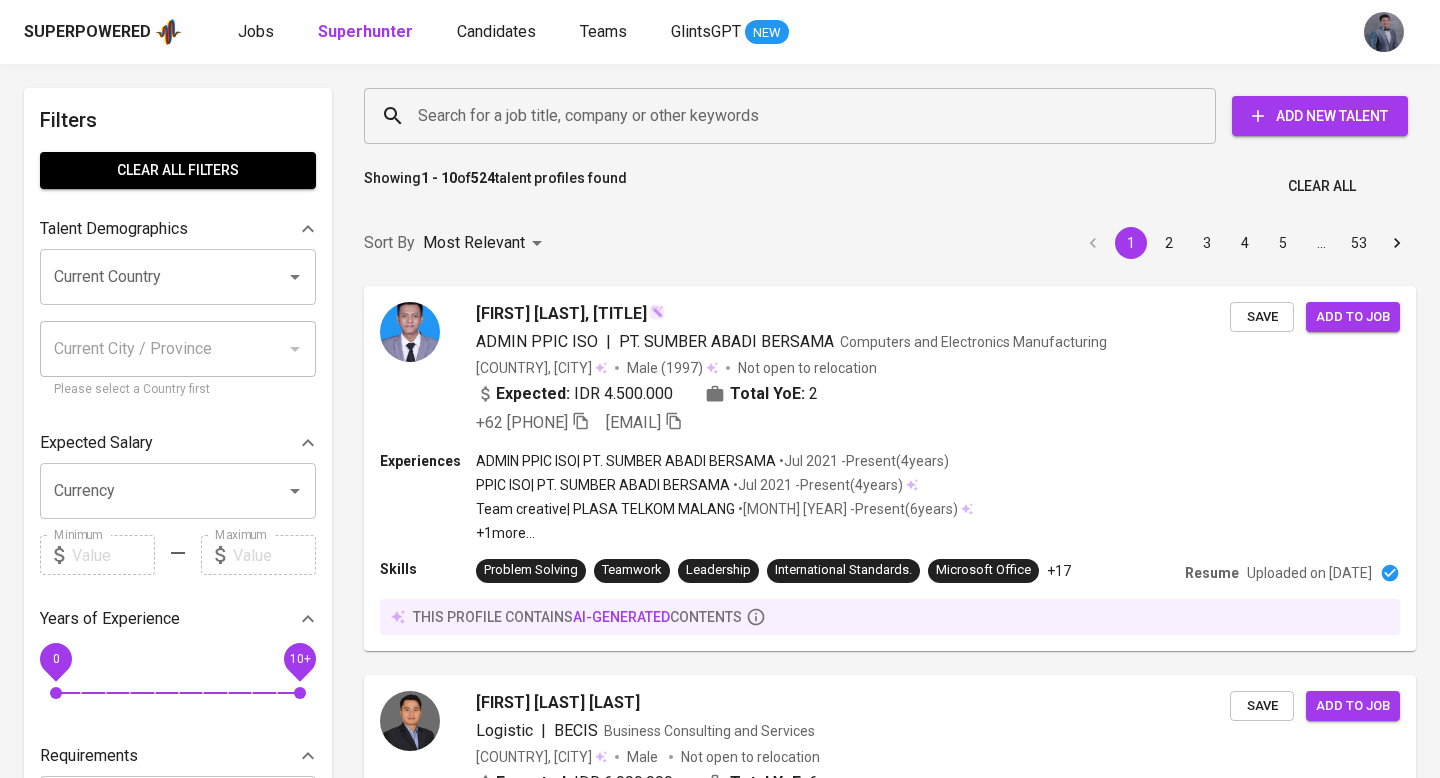 click on "Search for a job title, company or other keywords" at bounding box center [795, 116] 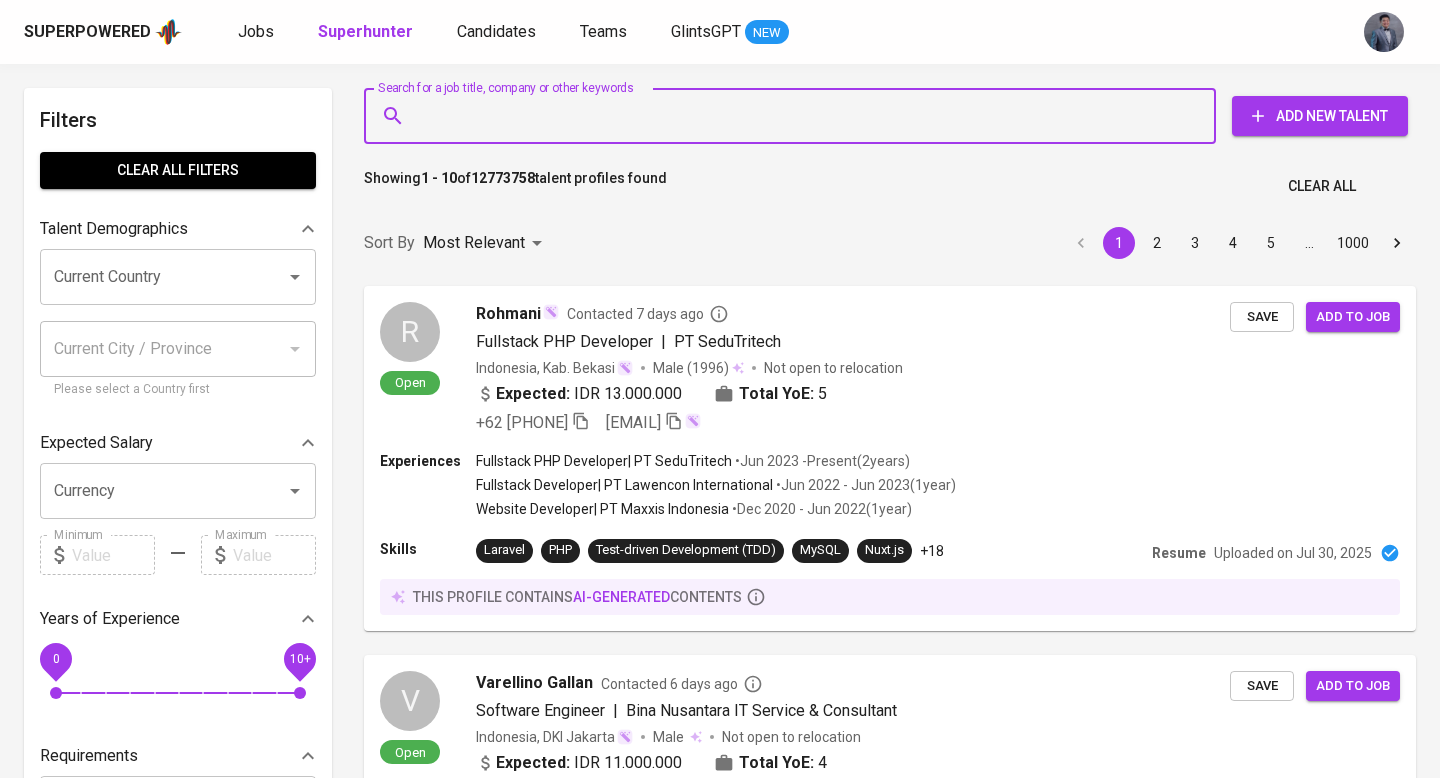 paste on "[EMAIL]" 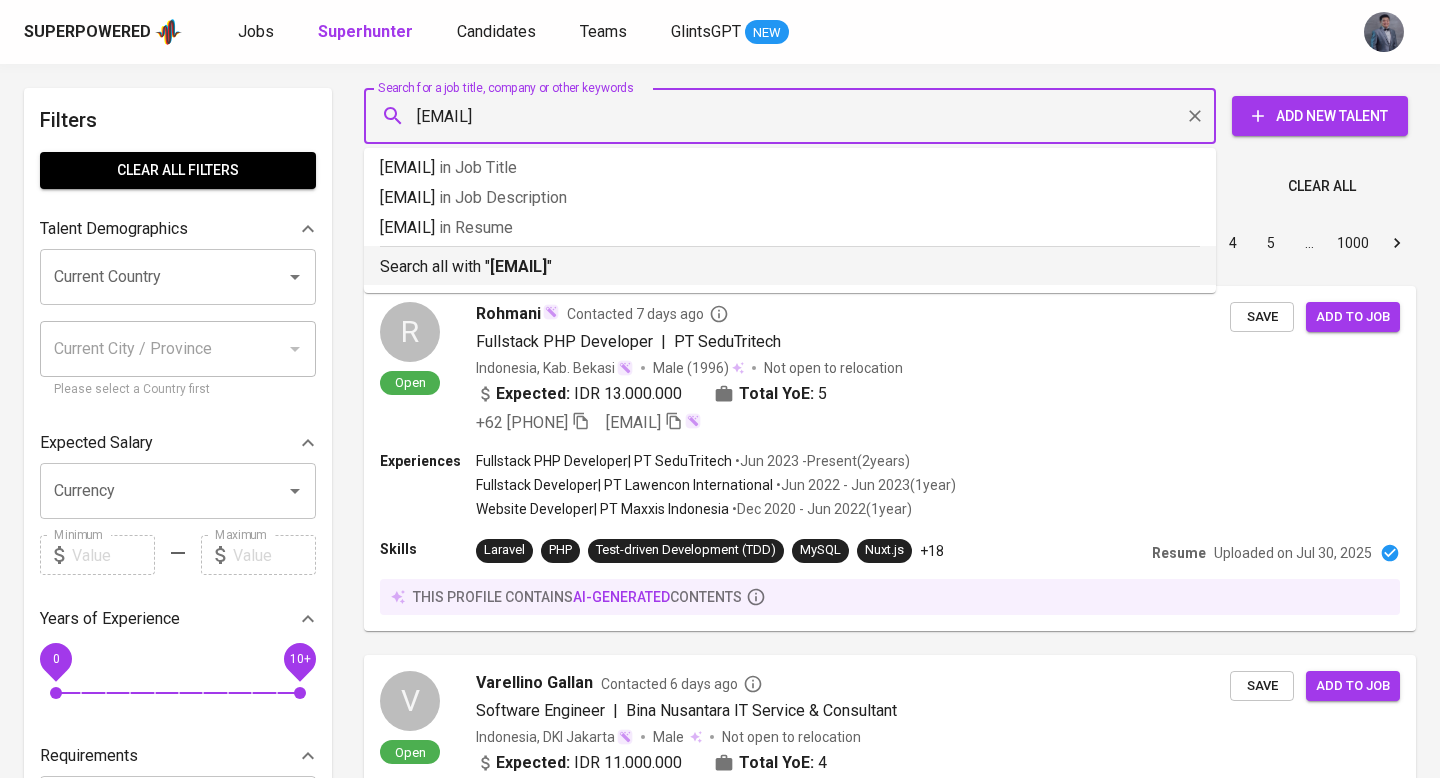click on "[EMAIL]" at bounding box center (518, 266) 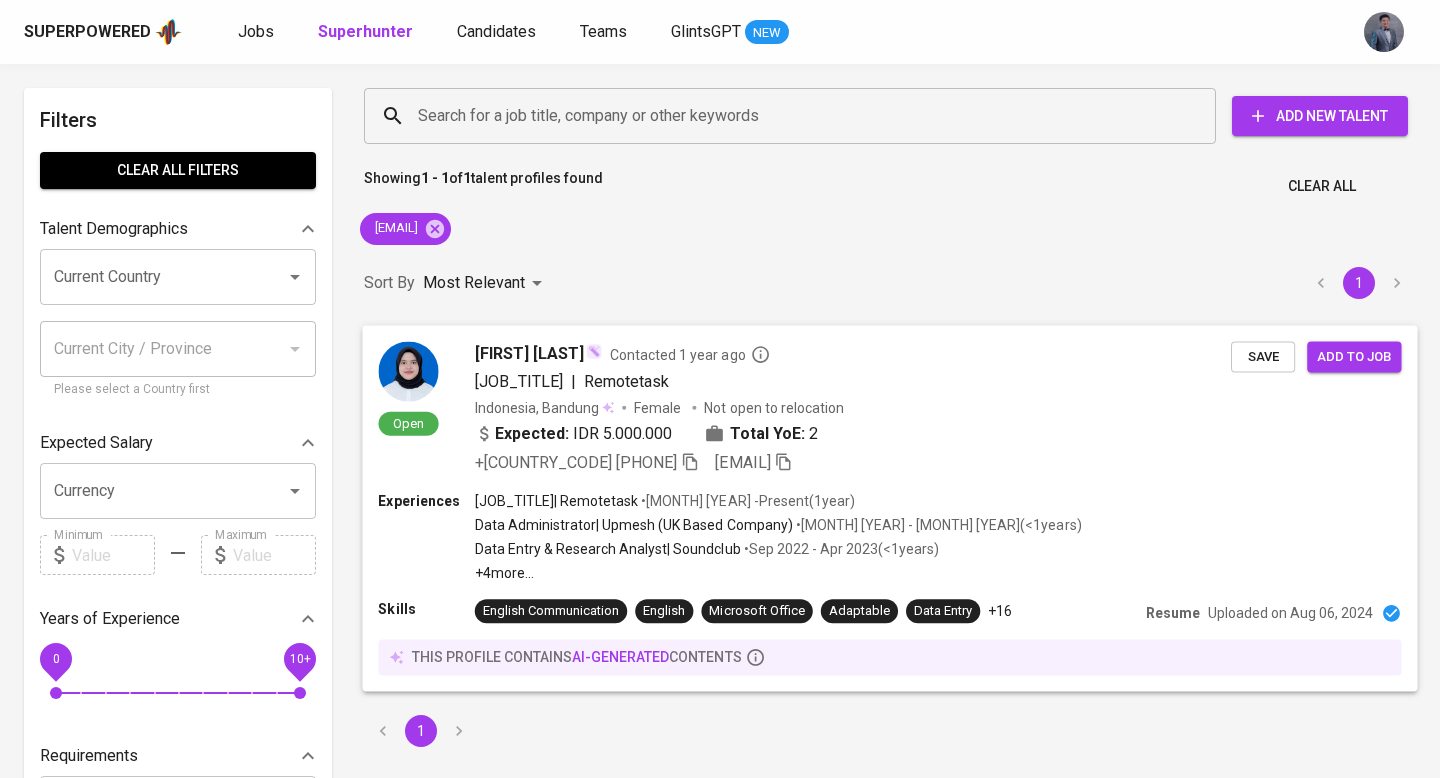 click on "[COUNTRY], [CITY] [GENDER] Not open to relocation" at bounding box center [659, 407] 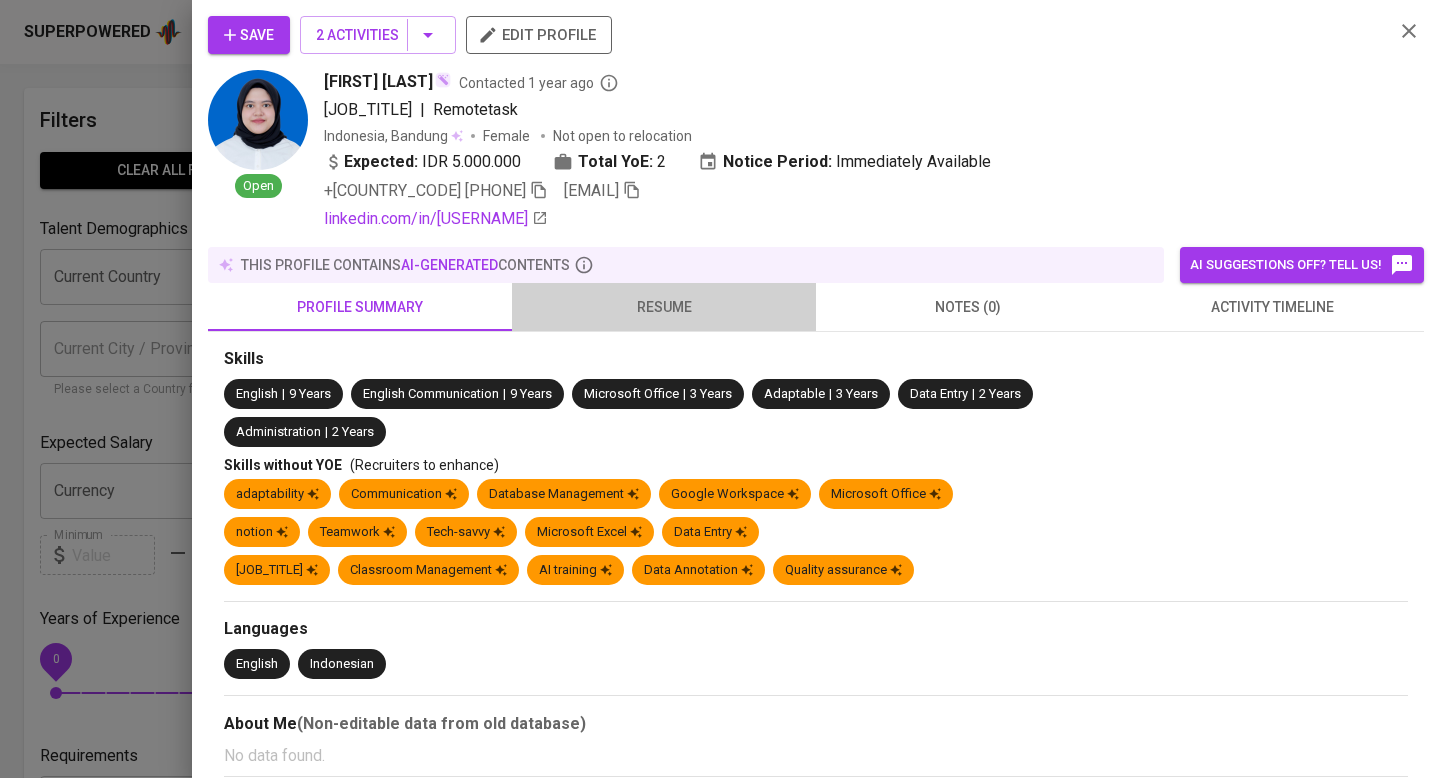 click on "resume" at bounding box center [664, 307] 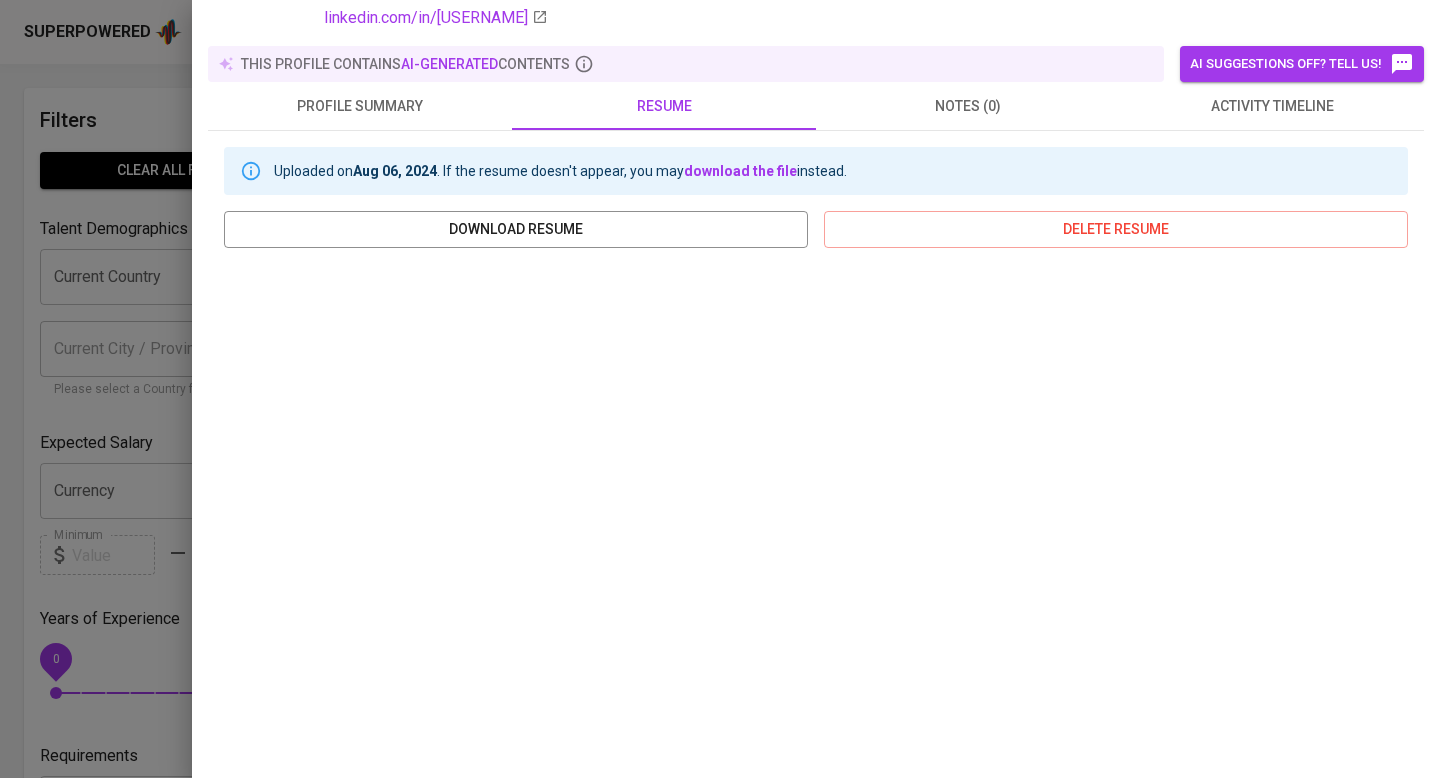 scroll, scrollTop: 0, scrollLeft: 0, axis: both 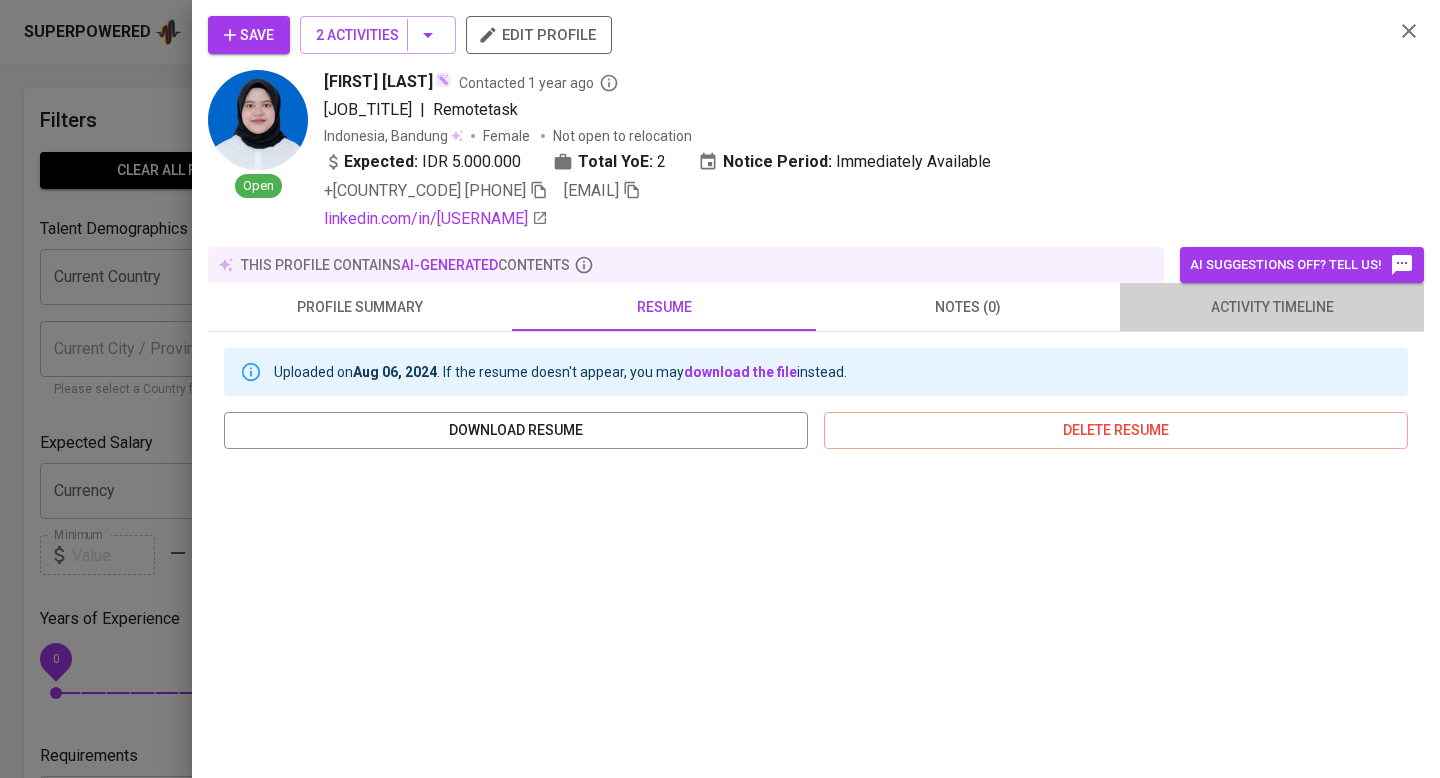 click on "activity timeline" at bounding box center [1272, 307] 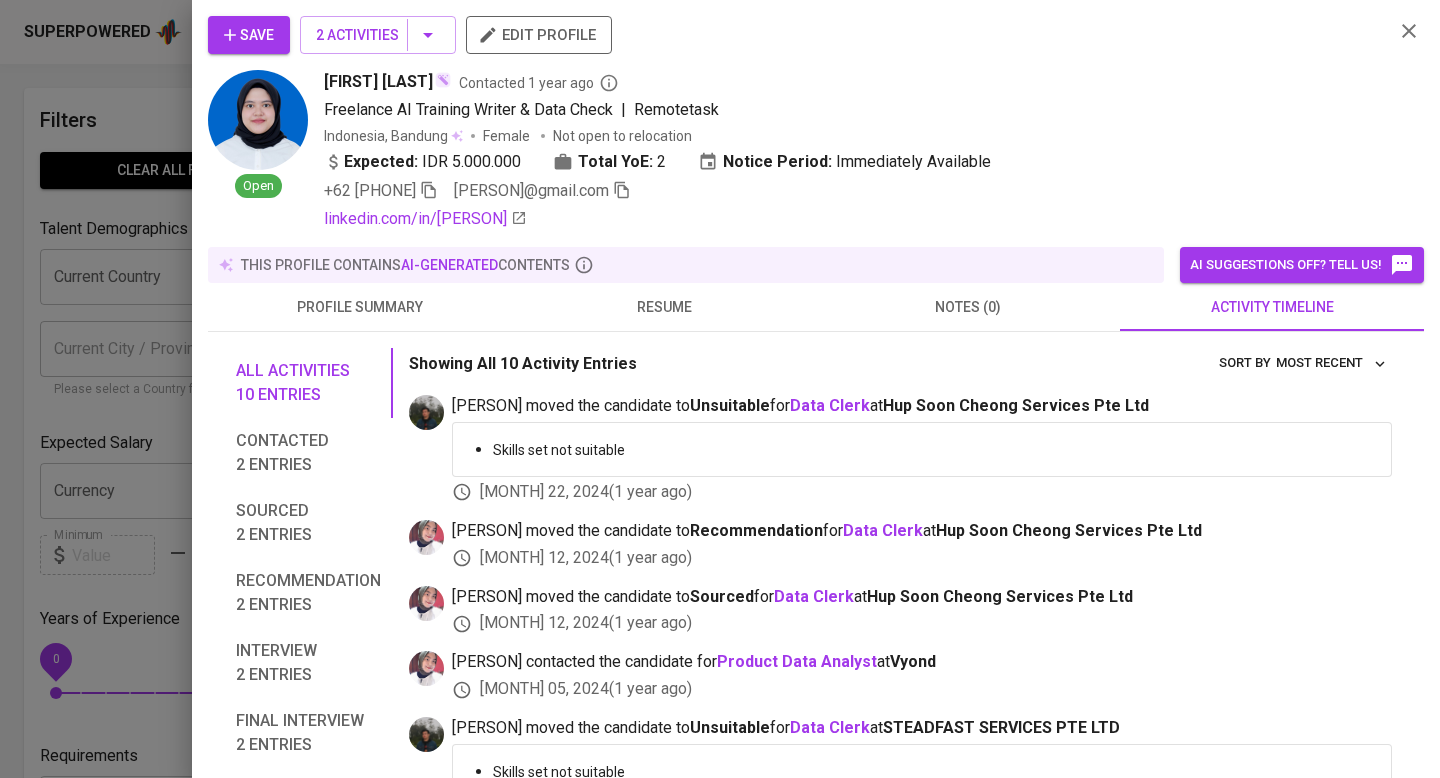 scroll, scrollTop: 0, scrollLeft: 0, axis: both 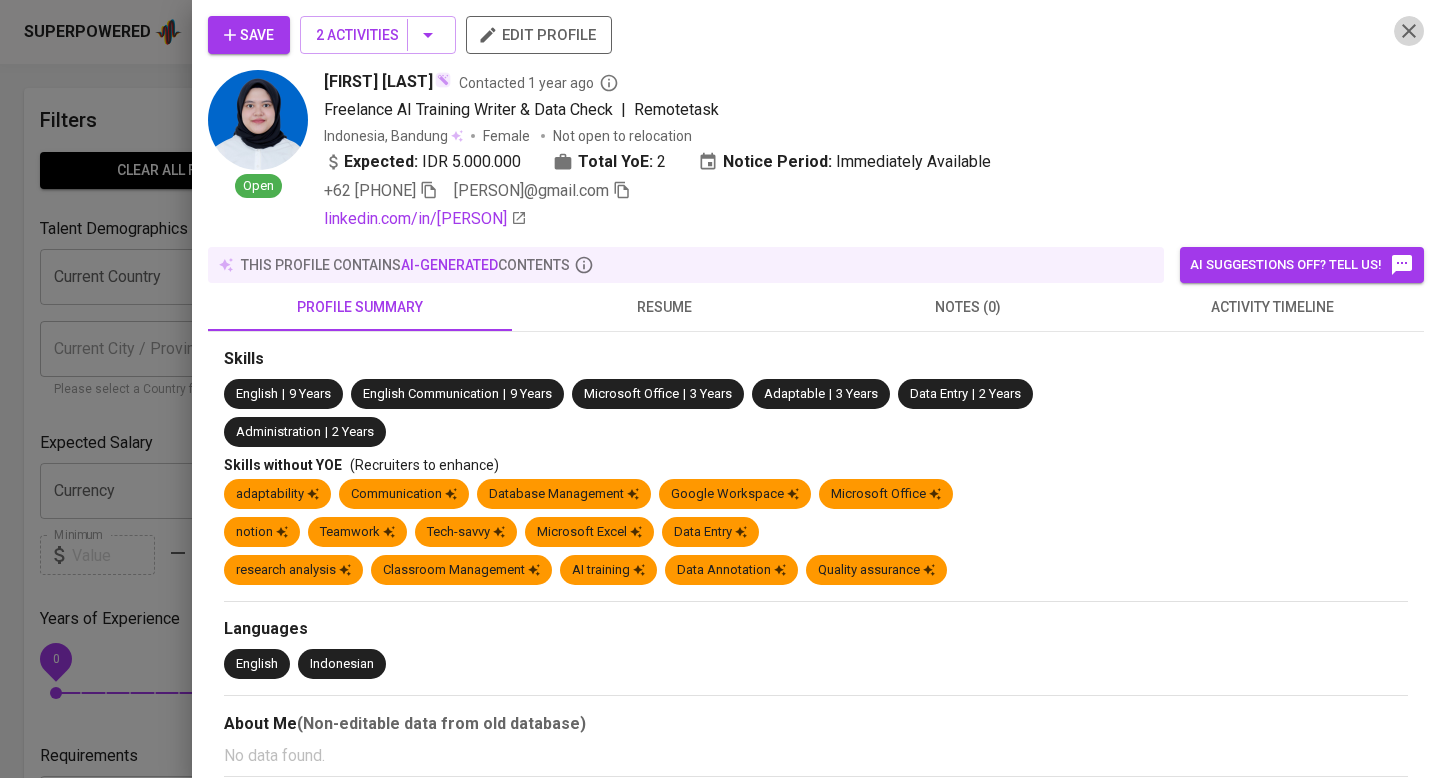 click 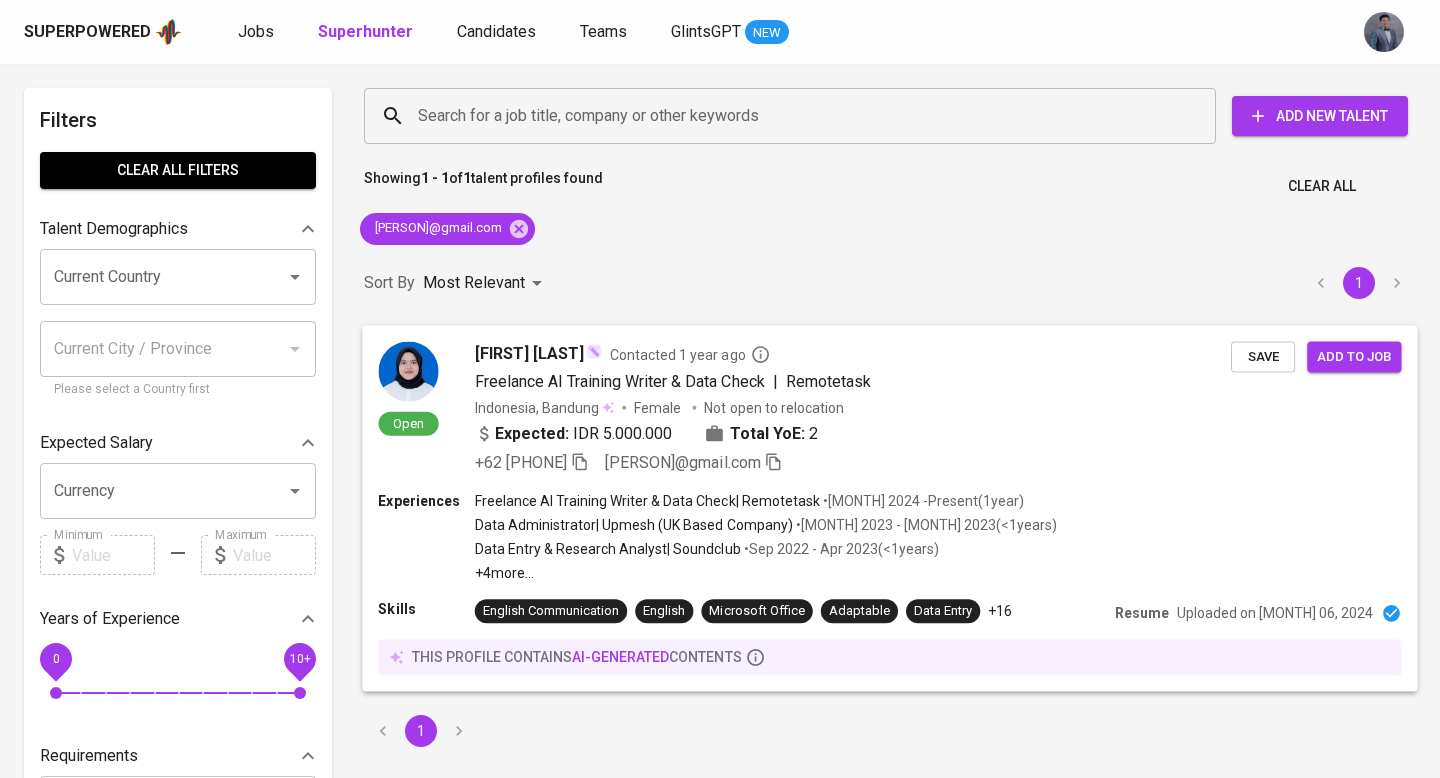click on "Add to job" at bounding box center (1354, 356) 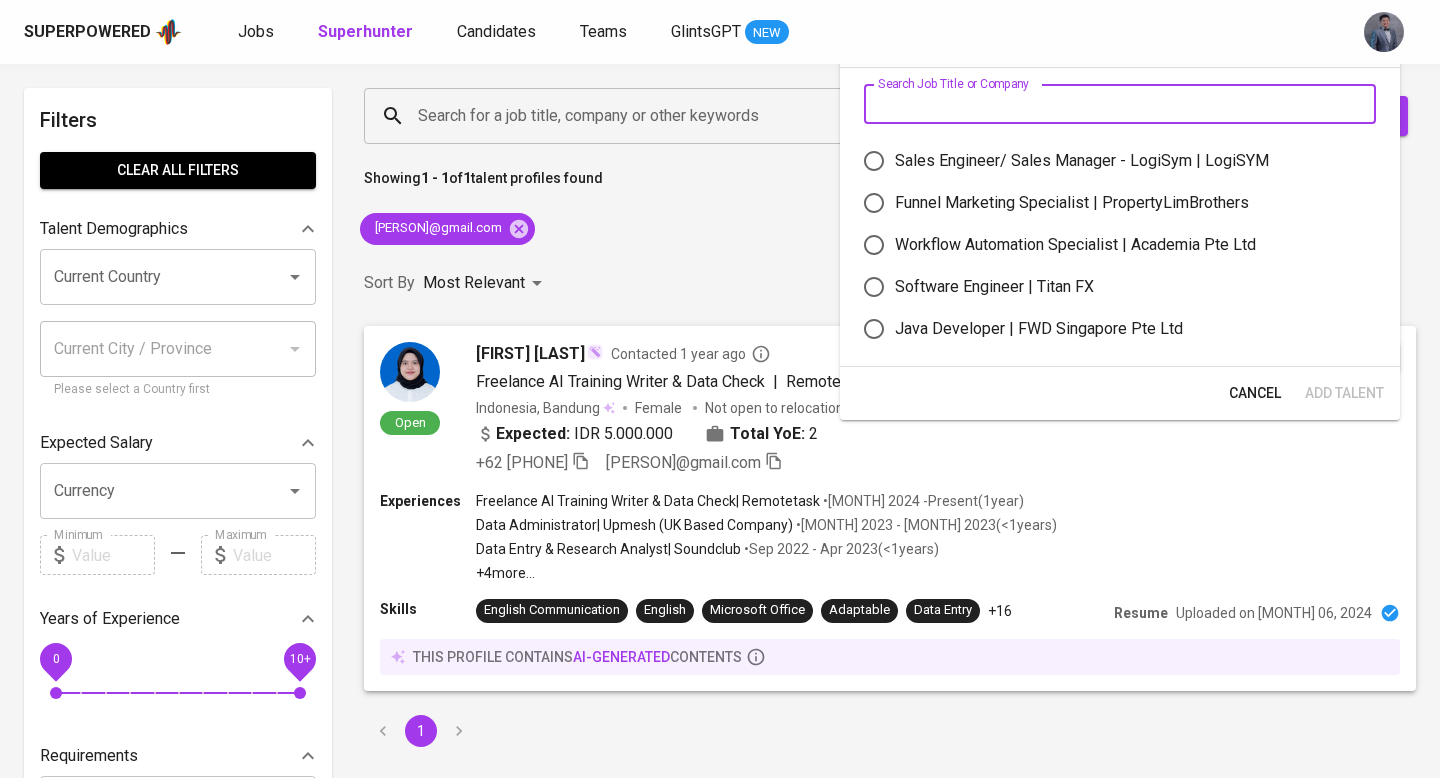 click at bounding box center (1120, 104) 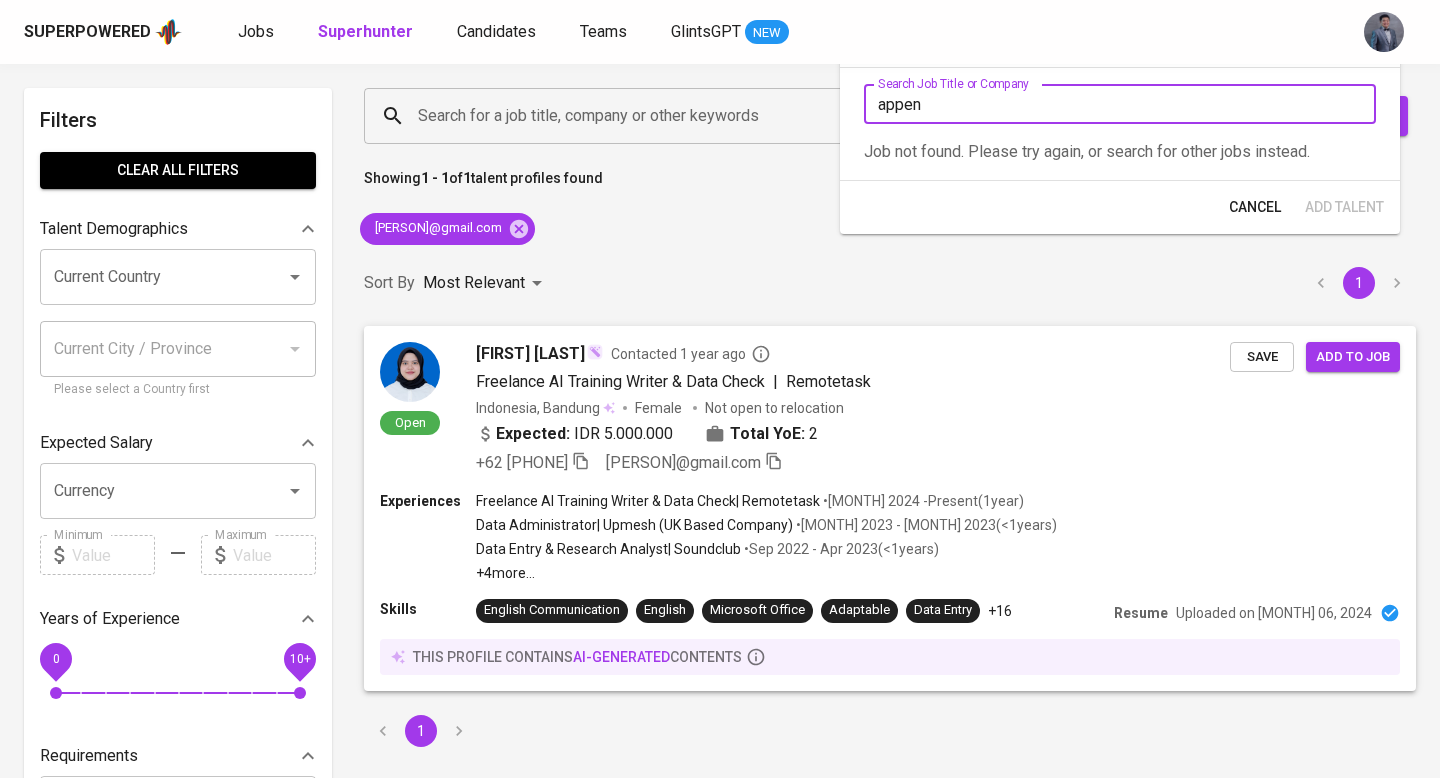 type on "appen" 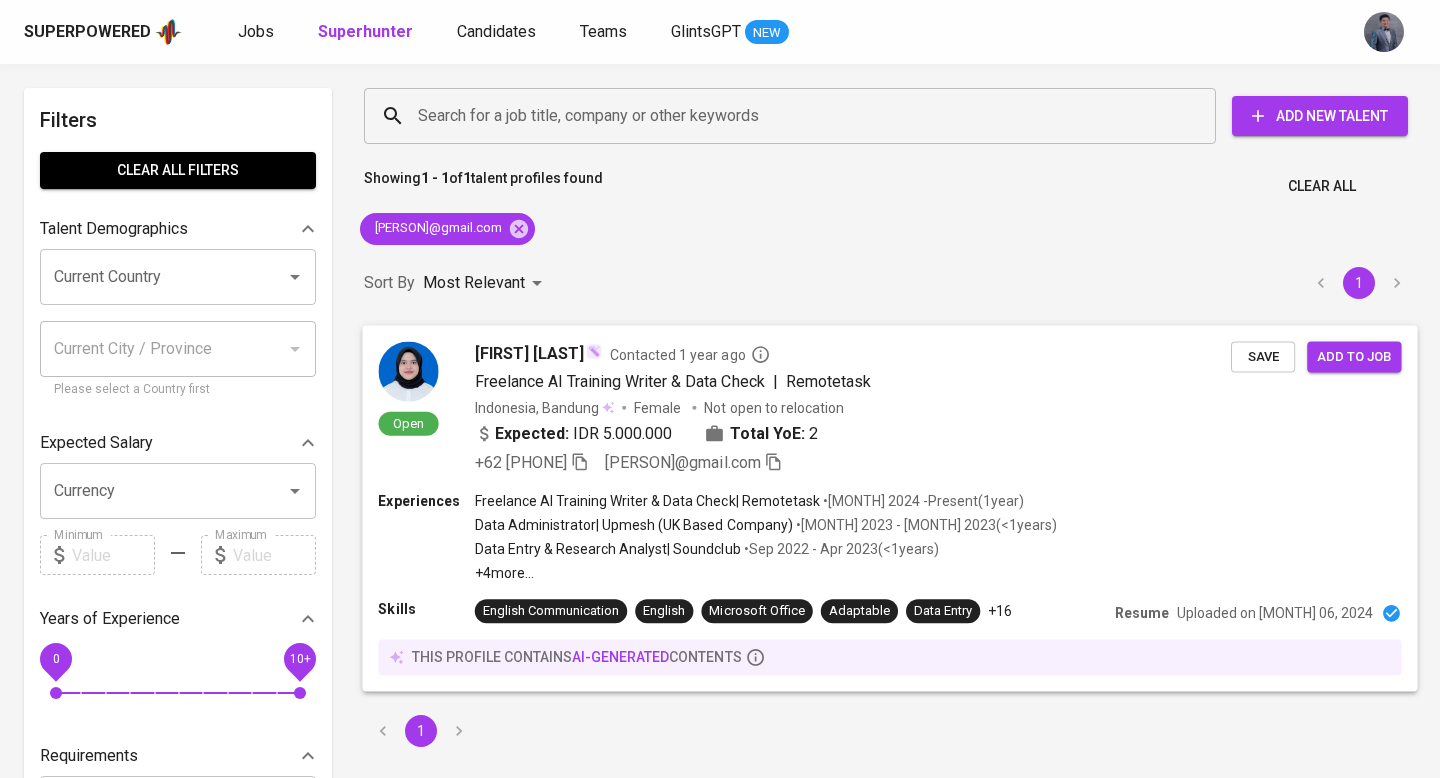click on "Save" at bounding box center (1263, 356) 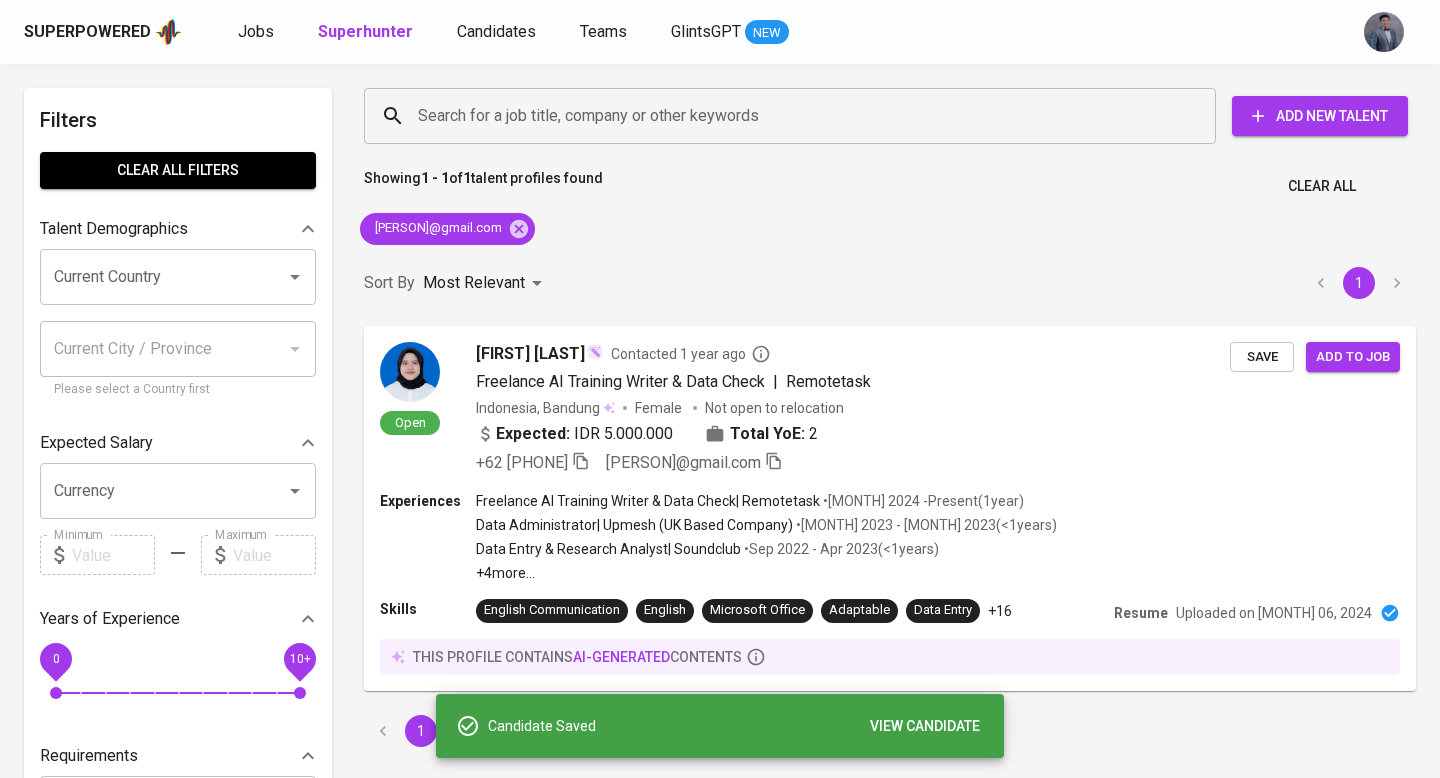 click on "Superpowered Jobs   Superhunter   Candidates   Teams   GlintsGPT   NEW" at bounding box center (688, 32) 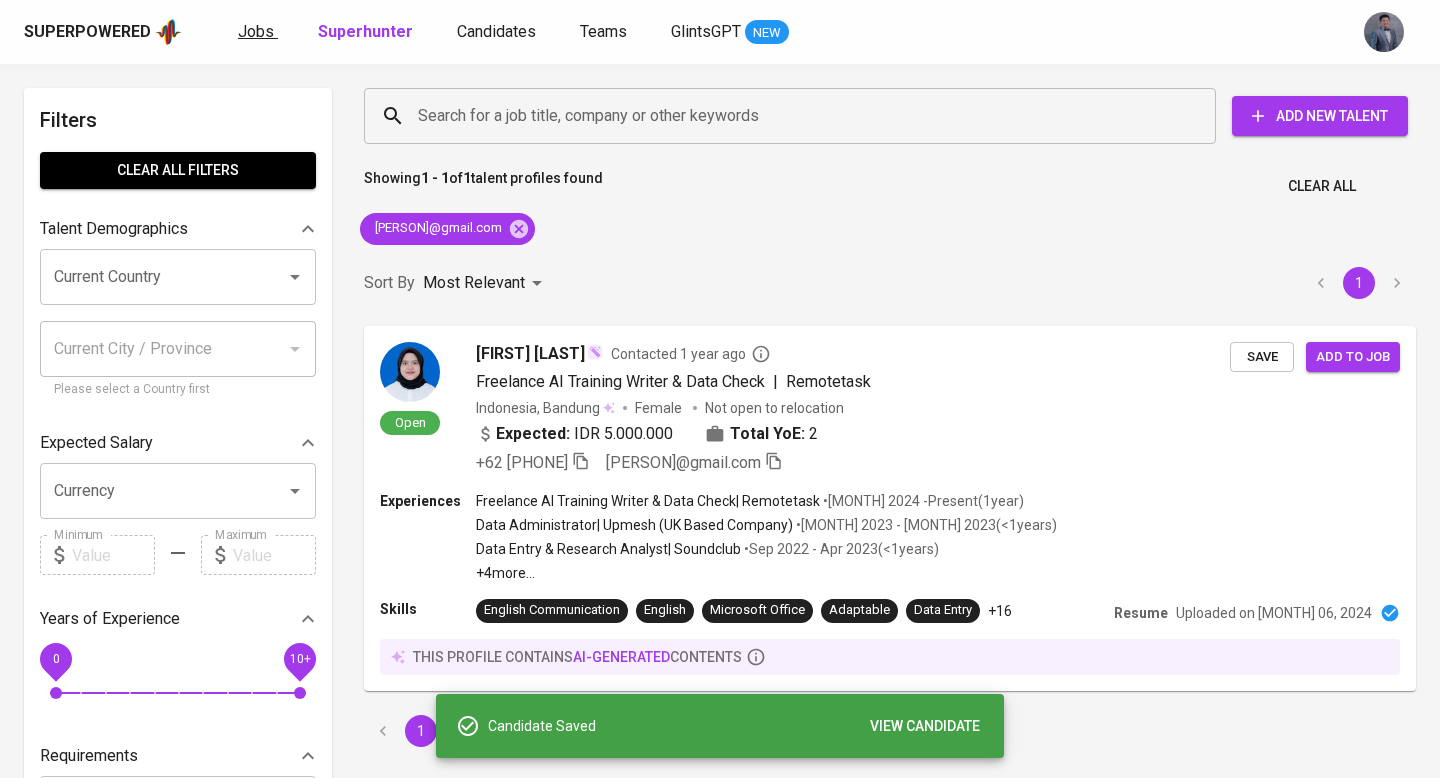 click on "Jobs" at bounding box center [256, 31] 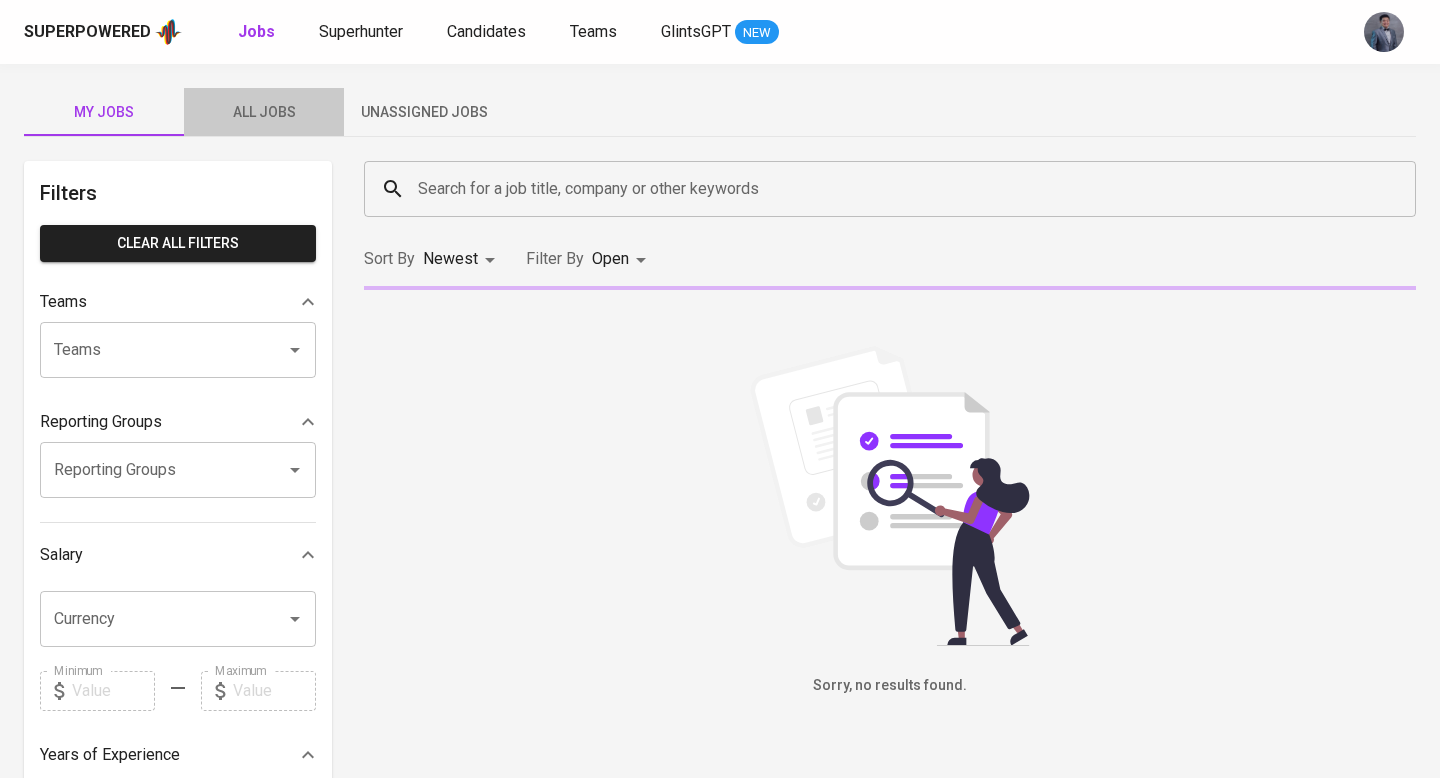 click on "All Jobs" at bounding box center (264, 112) 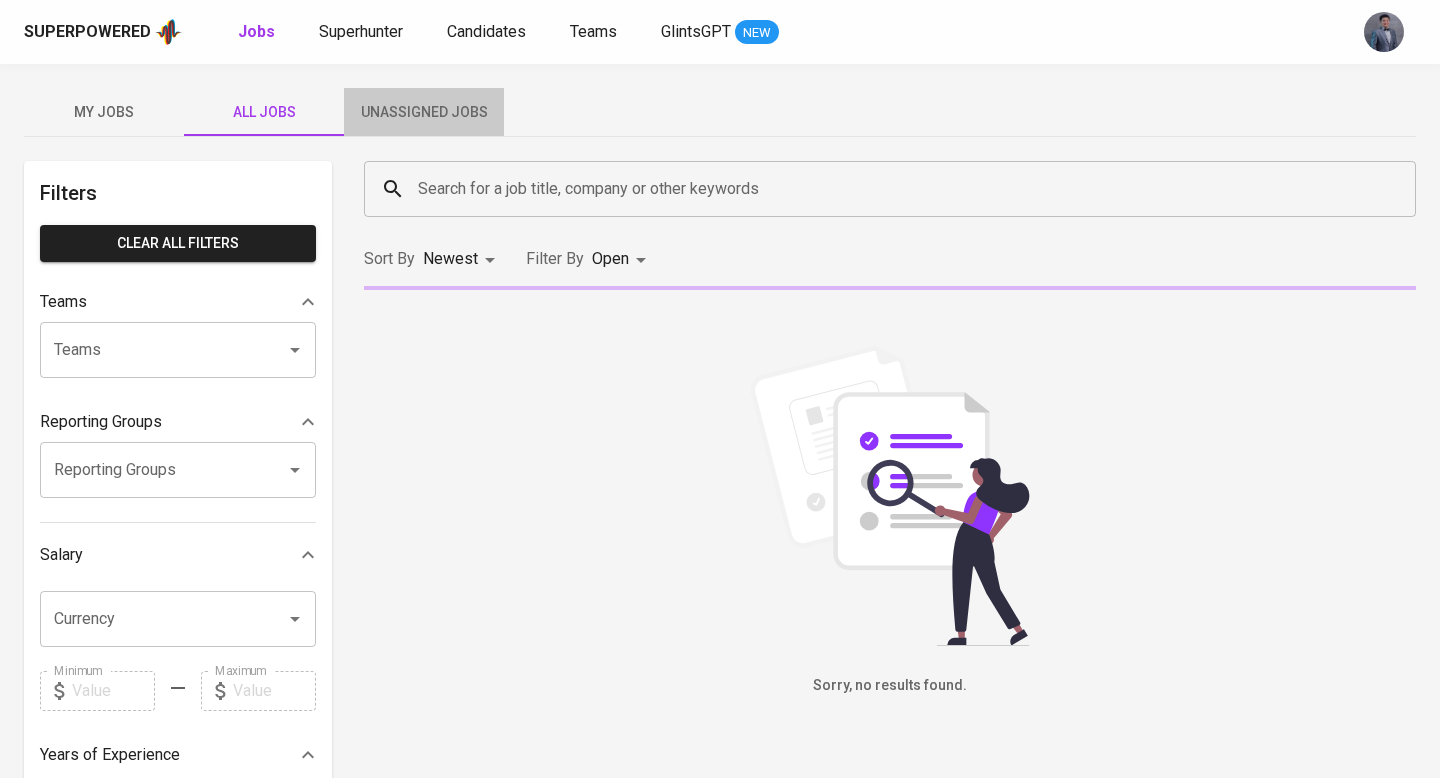 click on "Unassigned Jobs" at bounding box center [424, 112] 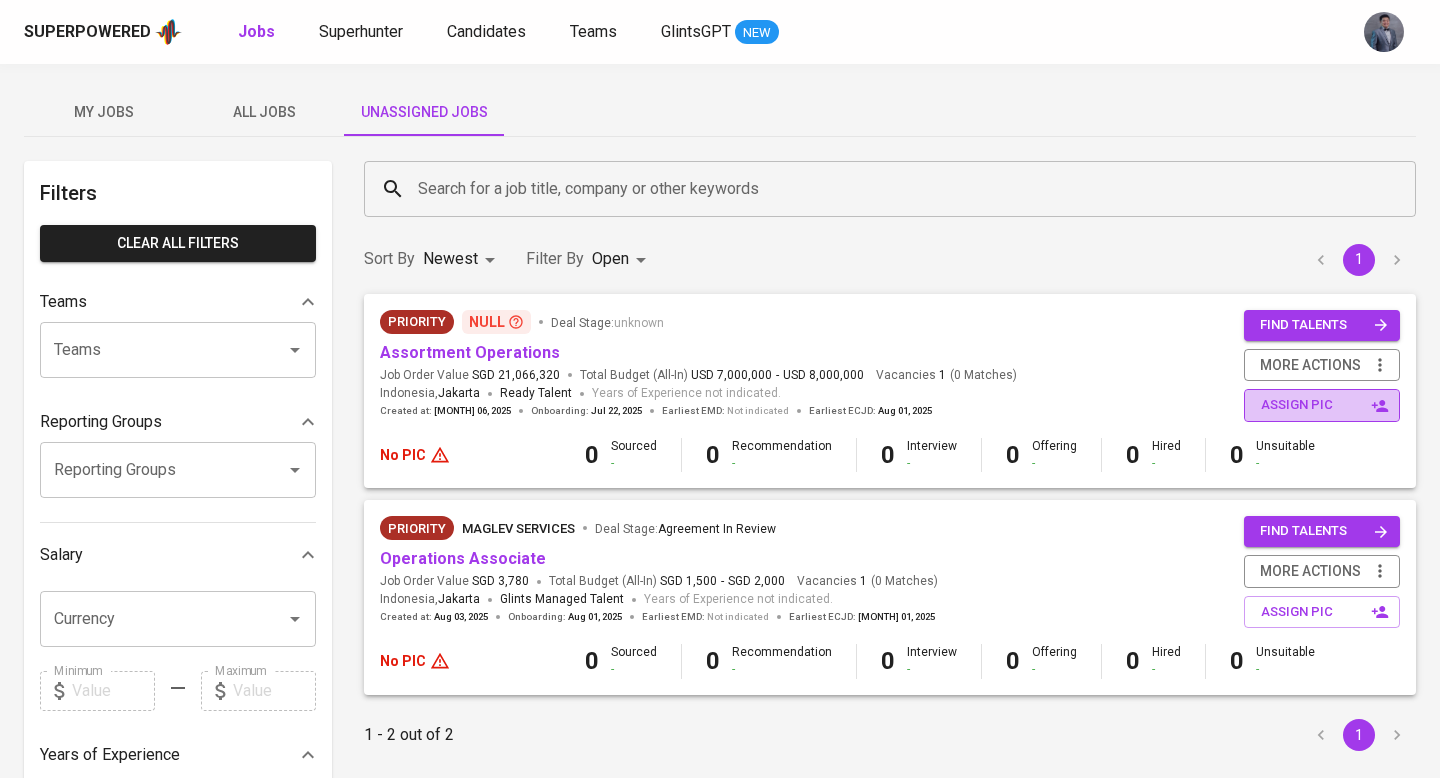 click on "assign pic" at bounding box center [1324, 405] 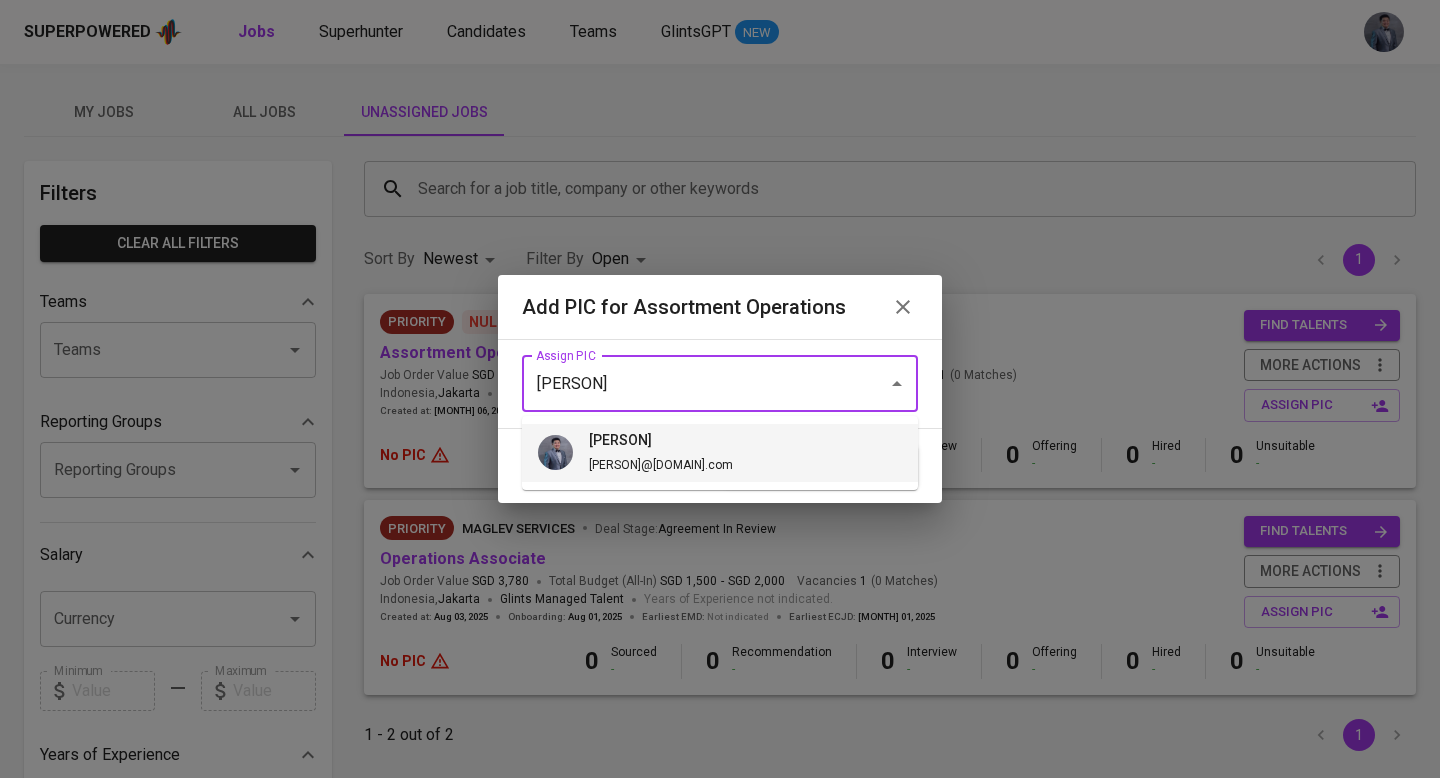 click on "jhon jhon@glints.com" at bounding box center (720, 453) 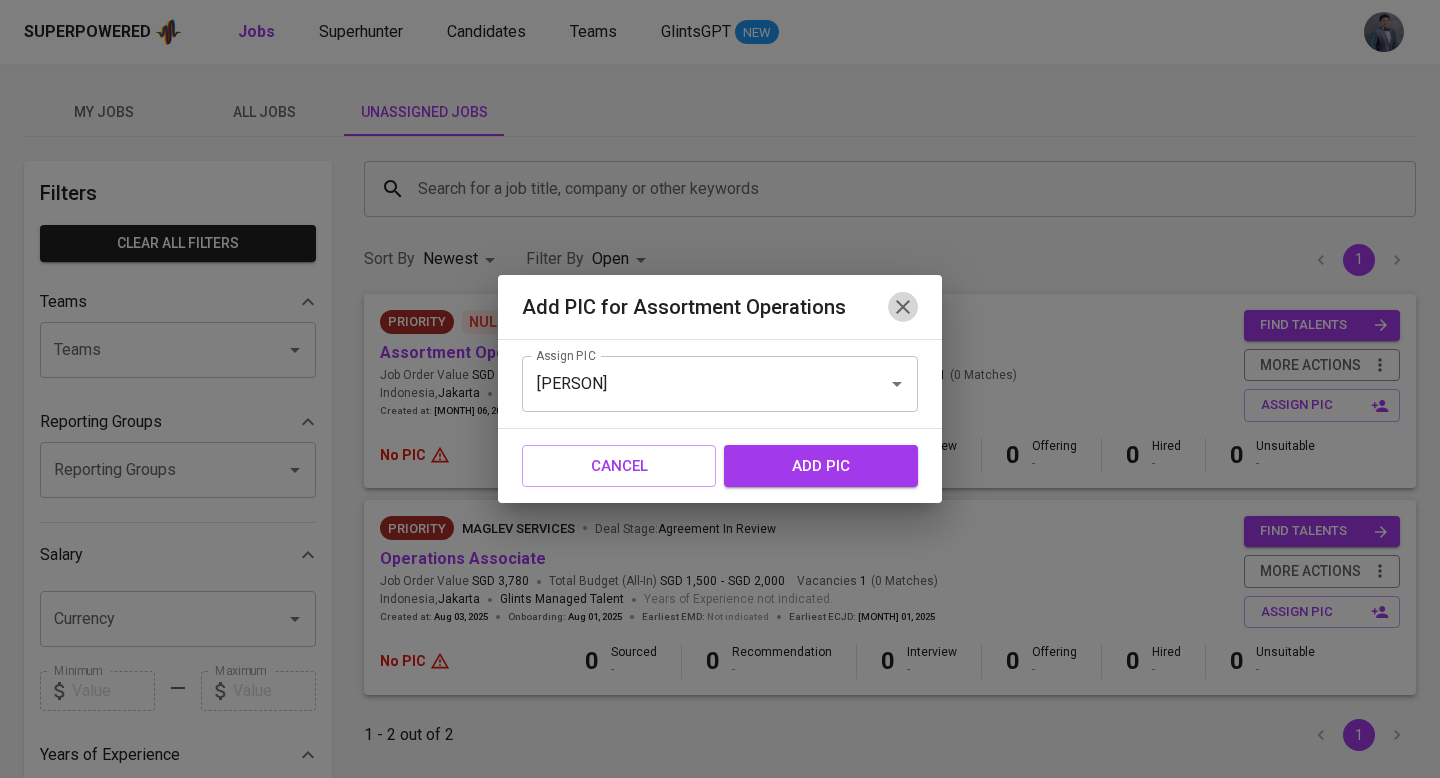click 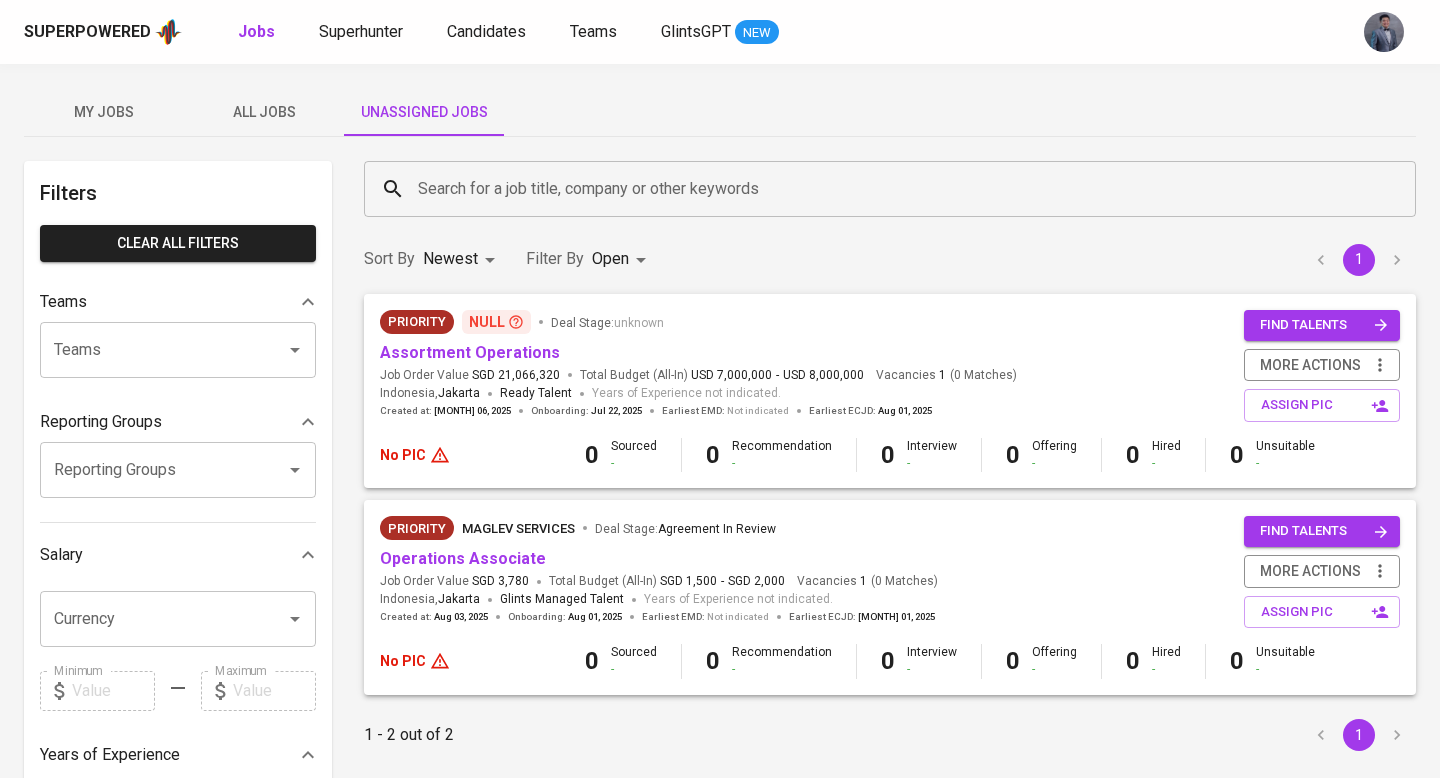 type 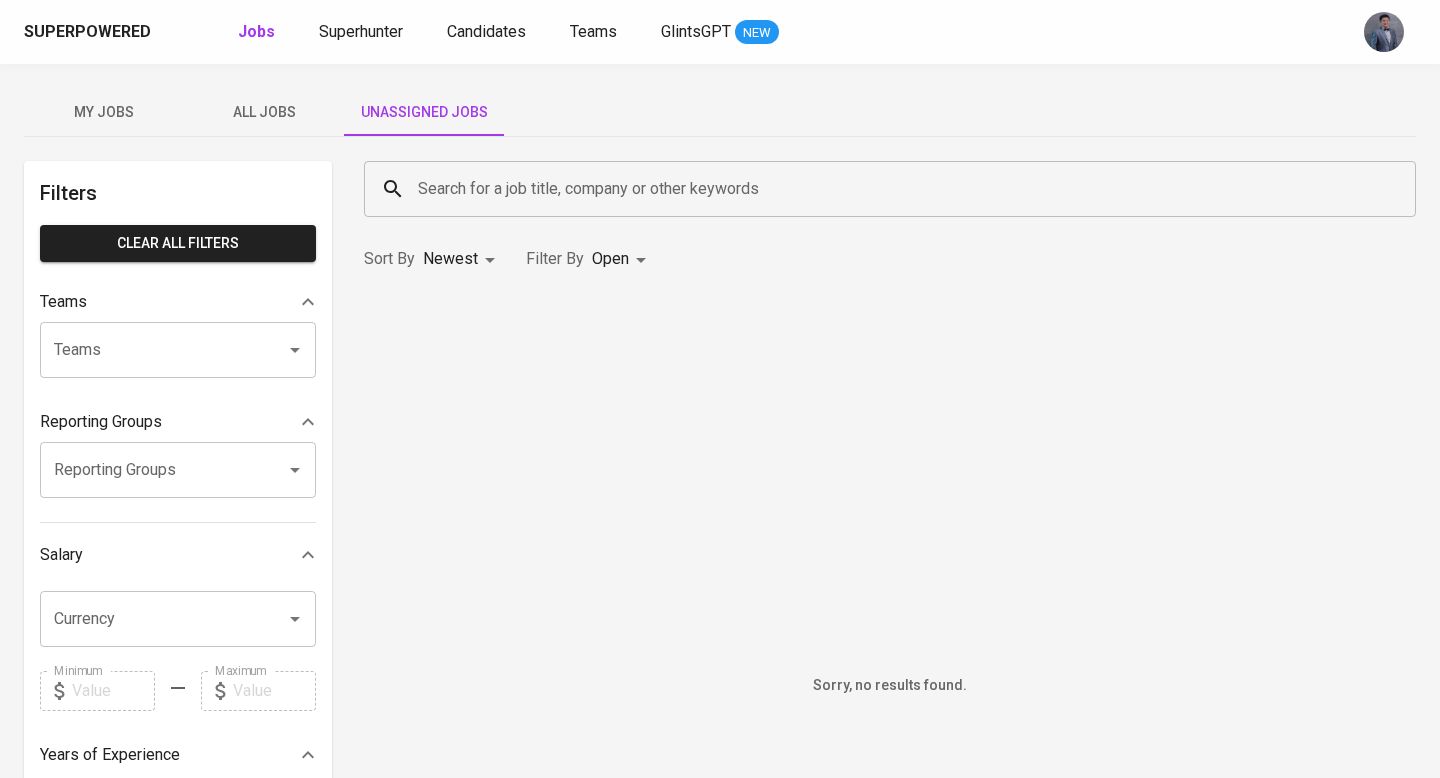 scroll, scrollTop: 0, scrollLeft: 0, axis: both 